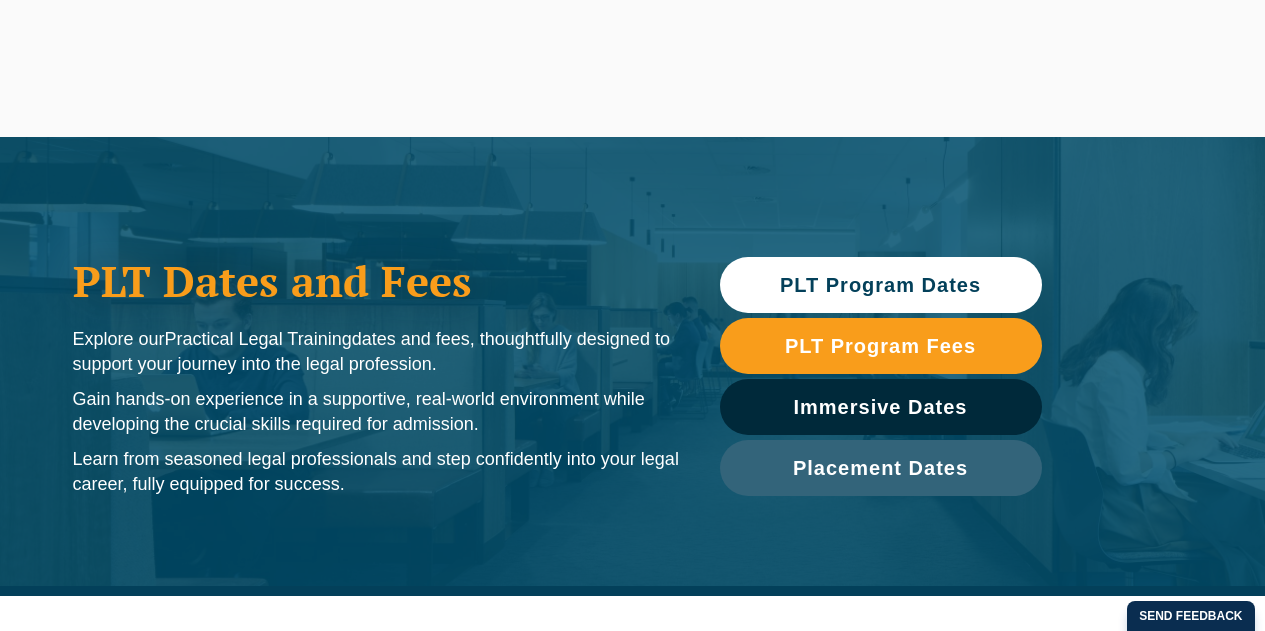 scroll, scrollTop: 0, scrollLeft: 0, axis: both 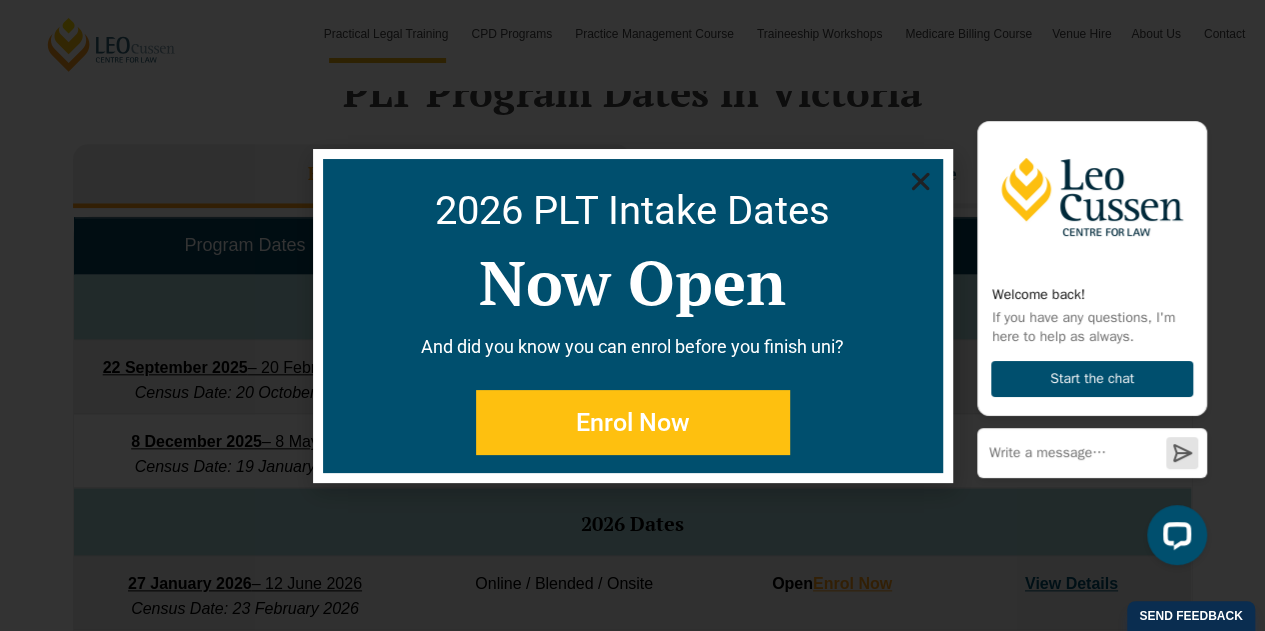 click 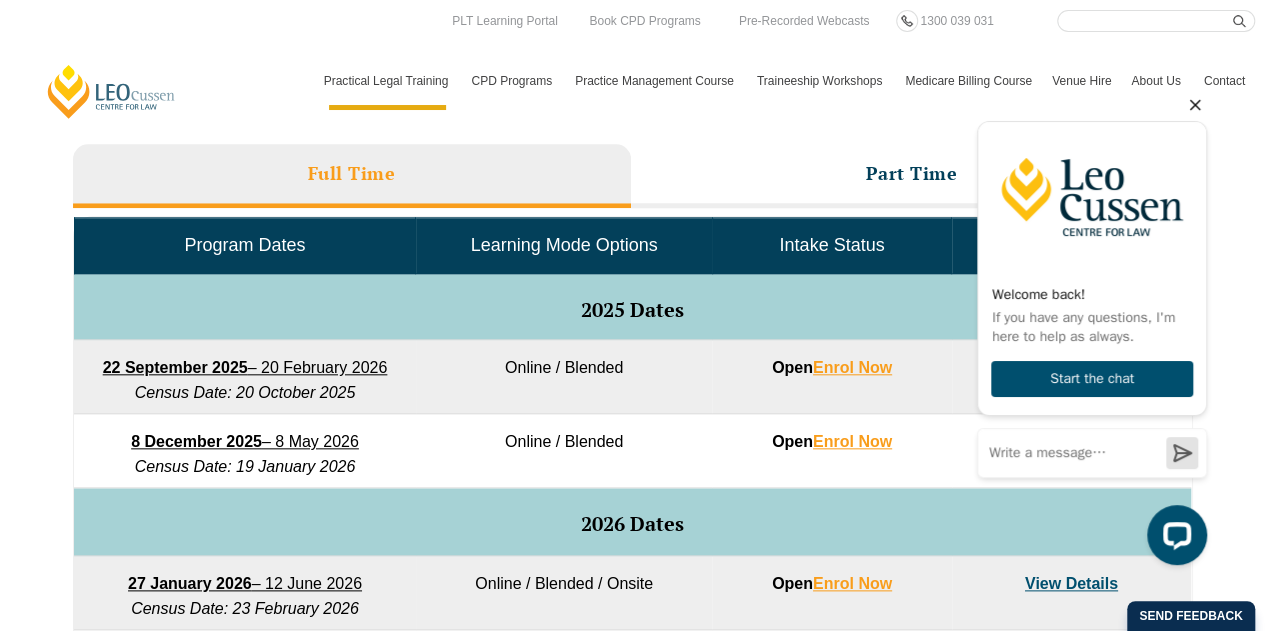 click 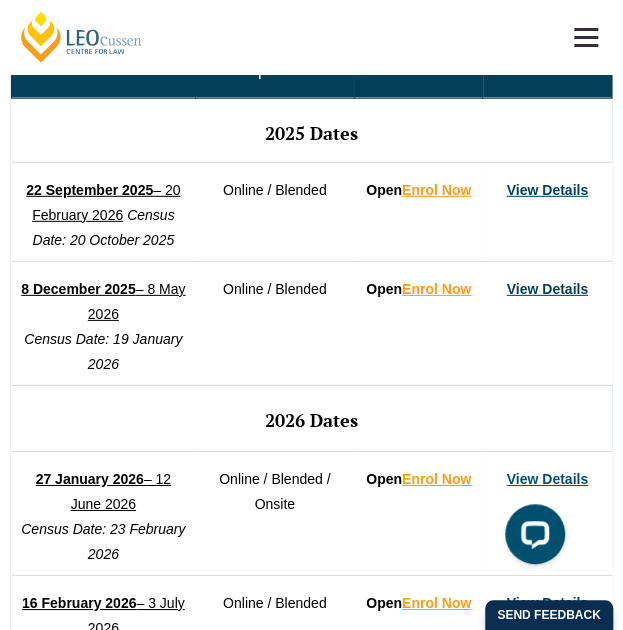 scroll, scrollTop: 1327, scrollLeft: 0, axis: vertical 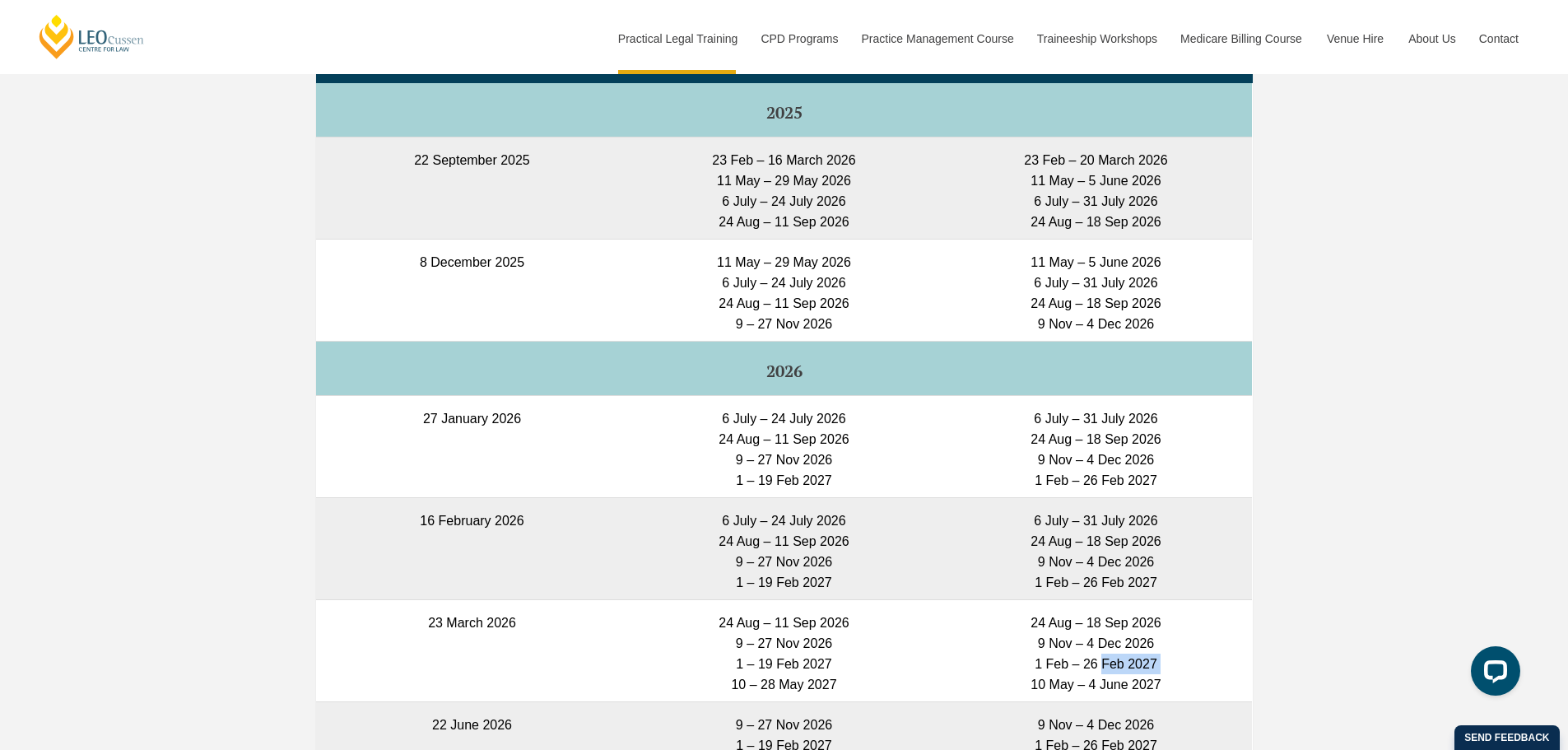 drag, startPoint x: 1105, startPoint y: 657, endPoint x: 26, endPoint y: 532, distance: 1086.2164 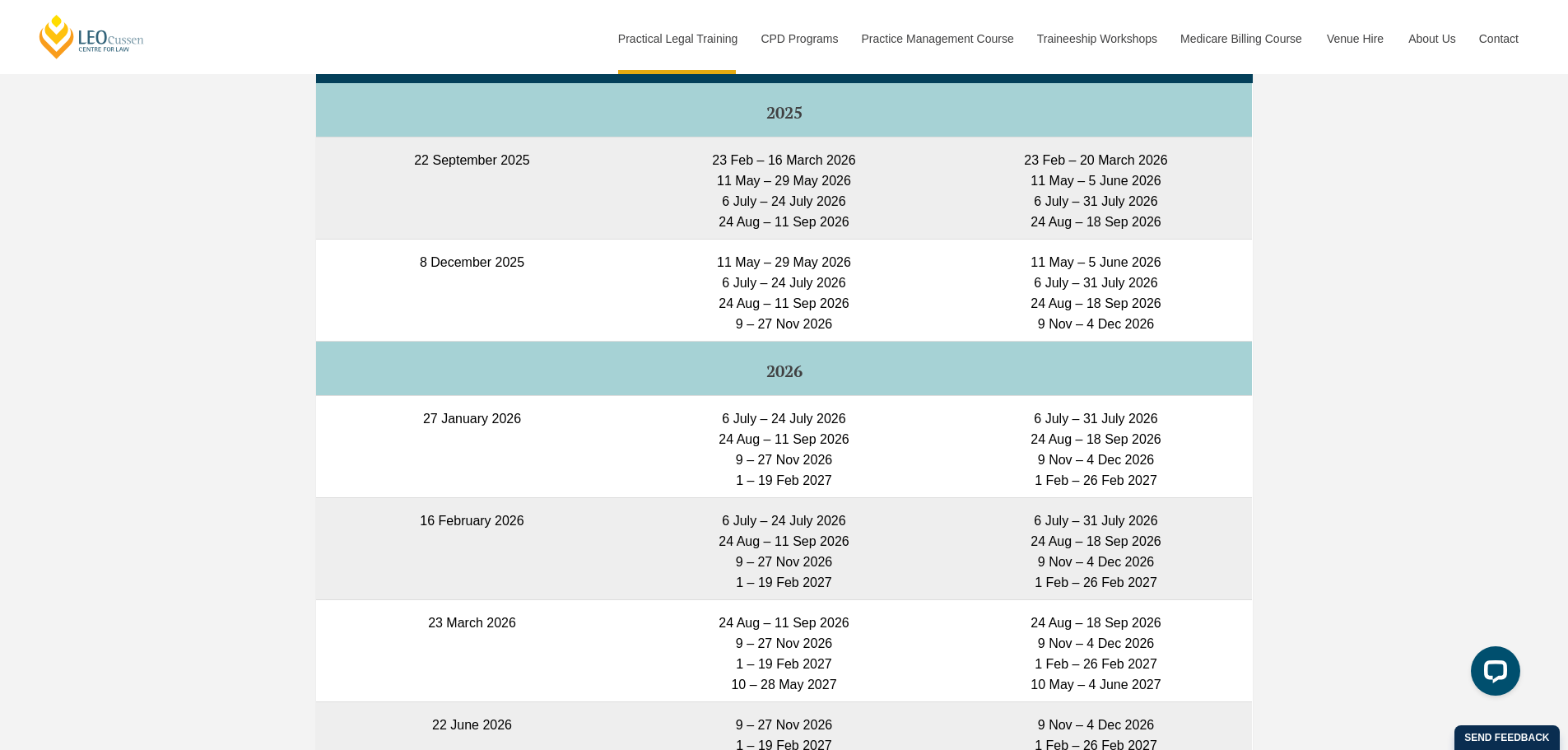 click on "Full Time
Part Time
Full Time Intakes – Placement Dates Program Start Date Placement Periods (except WA) Placement Periods (WA only) 2025 22 September 2025 23 Feb – 16 March 2026 11 May – 29 May 2026 6 July – 24 July 2026 24 Aug – 11 Sep 2026 23 Feb – 20 March 2026 11 May – 5 June 2026 6 July – 31 July 2026 2026" at bounding box center [784, 495] 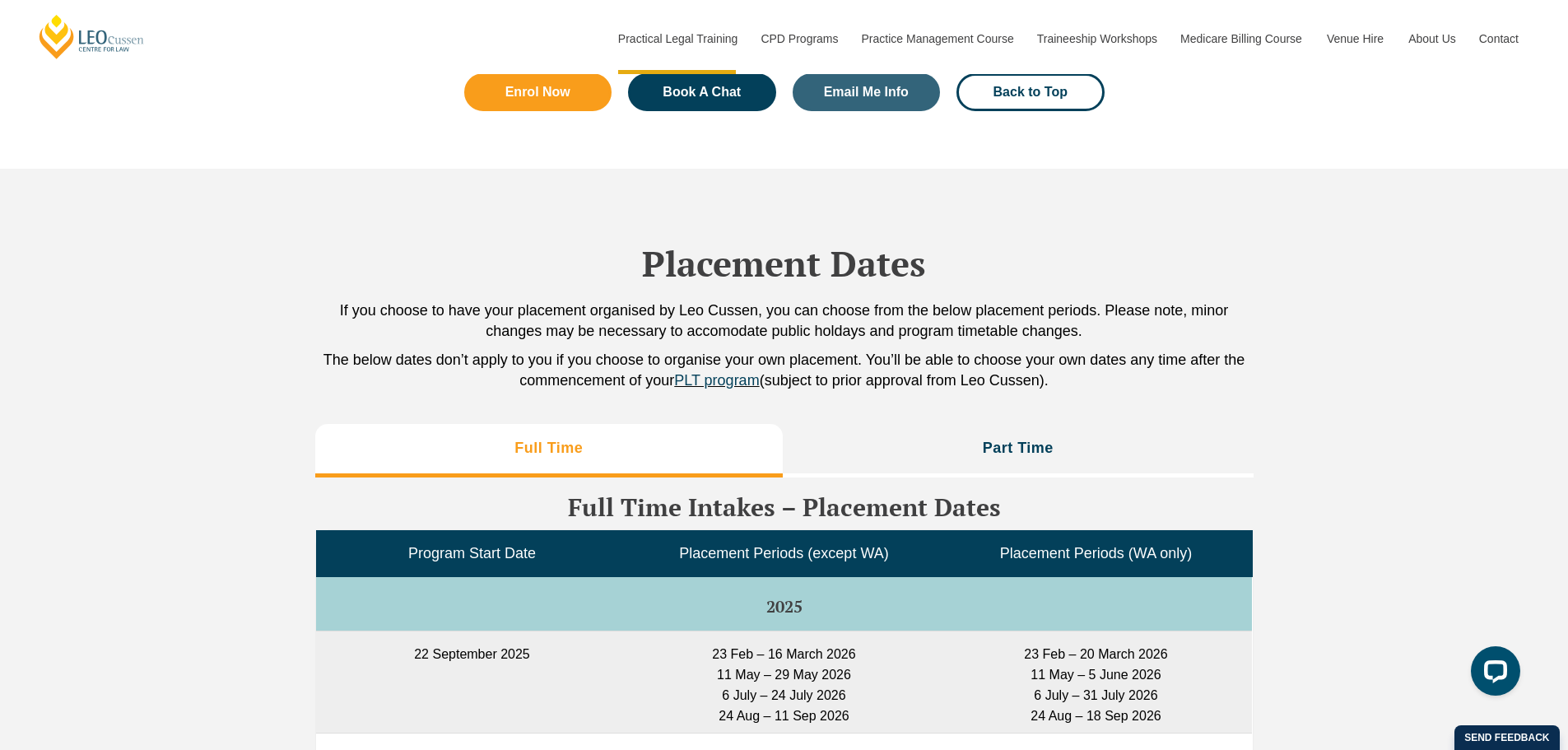 scroll, scrollTop: 3802, scrollLeft: 0, axis: vertical 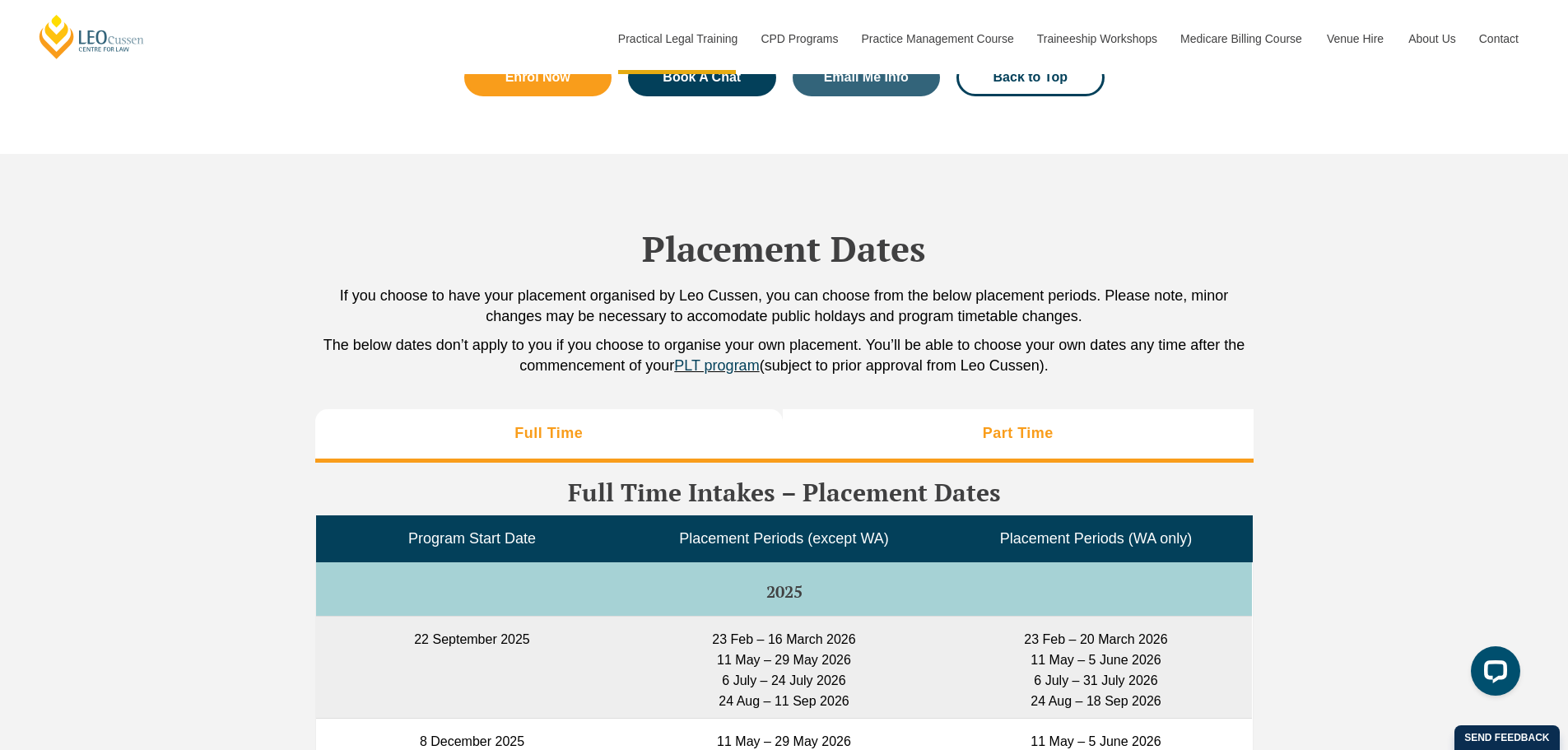 click on "Part Time" at bounding box center [1018, 436] 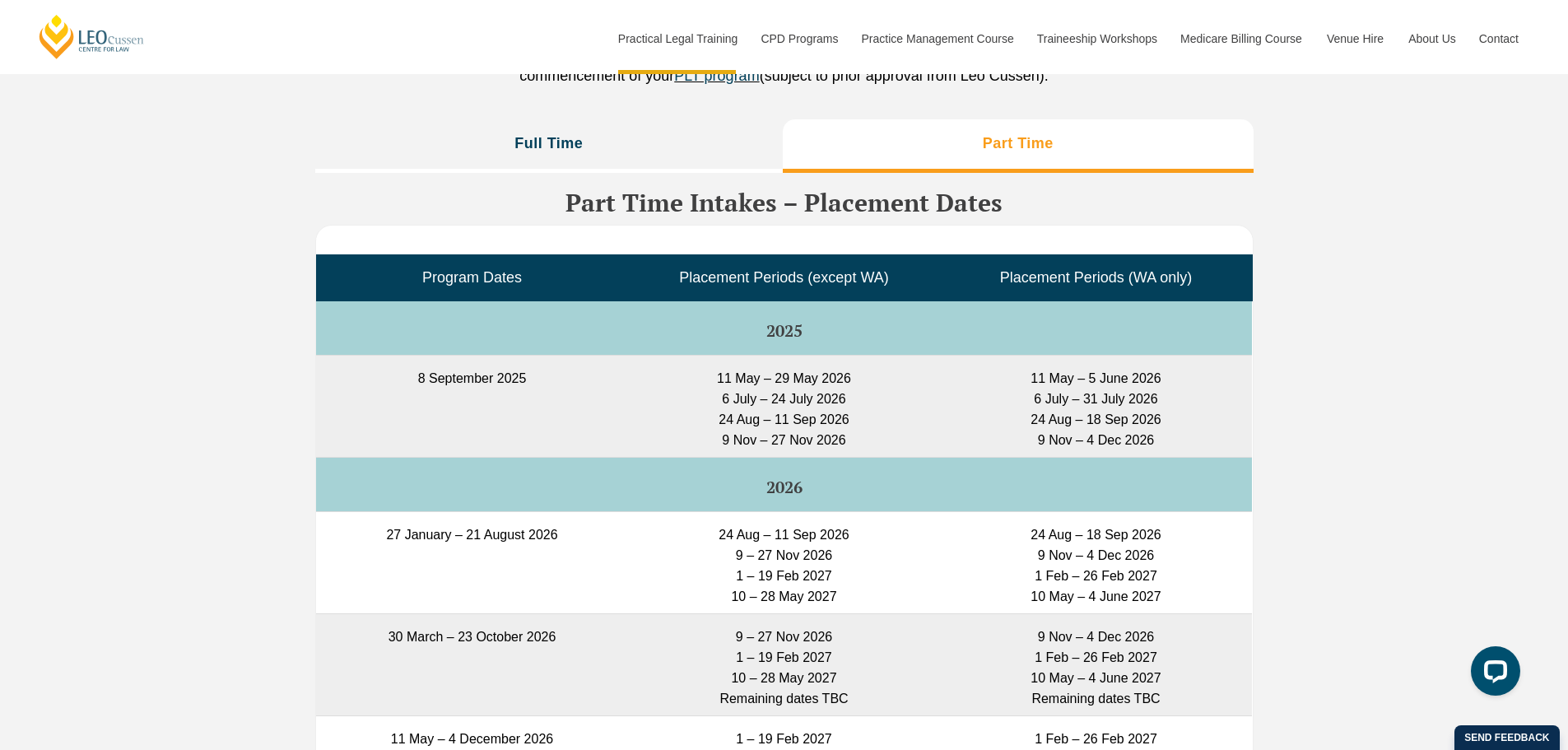 scroll, scrollTop: 4076, scrollLeft: 0, axis: vertical 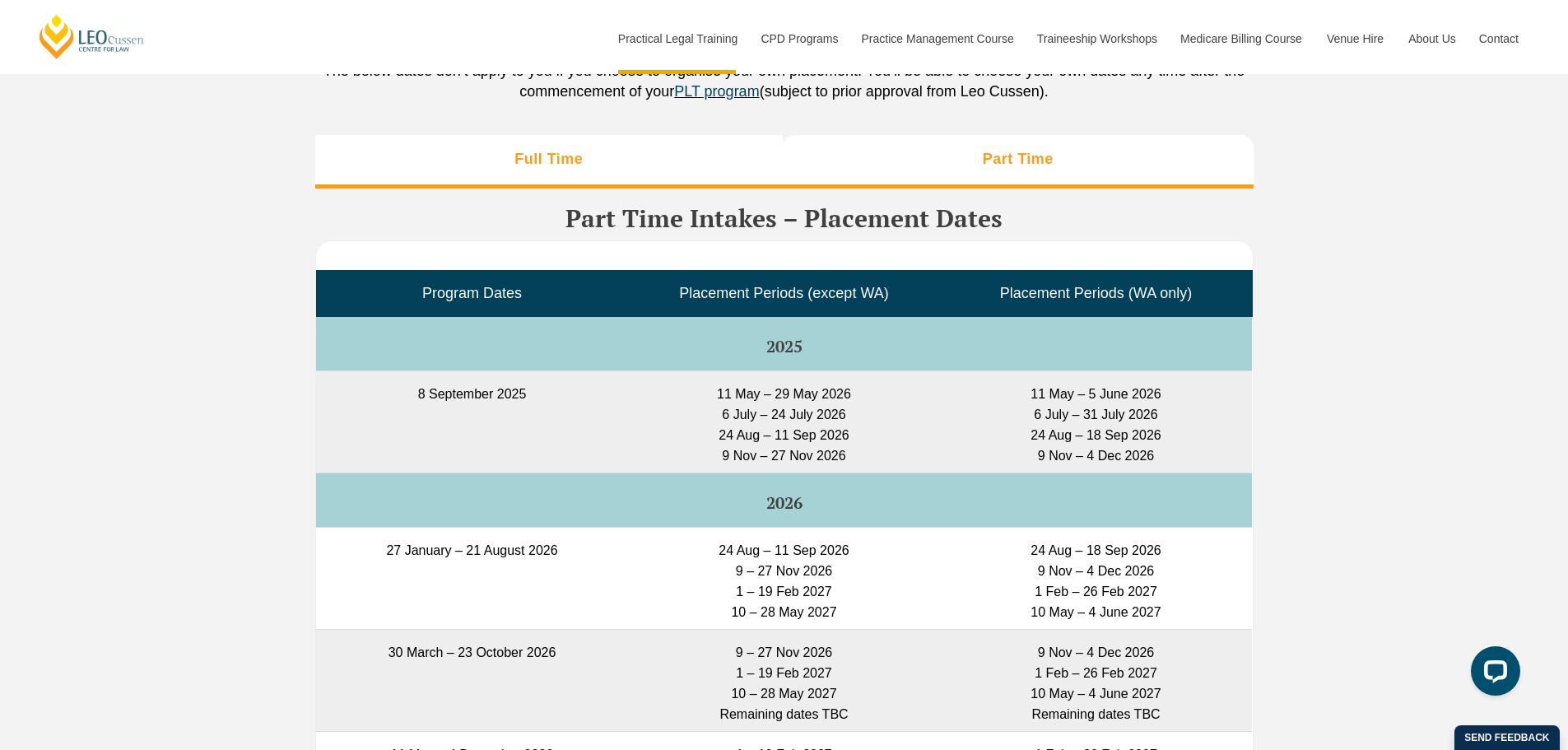 click on "Full Time" at bounding box center (548, 159) 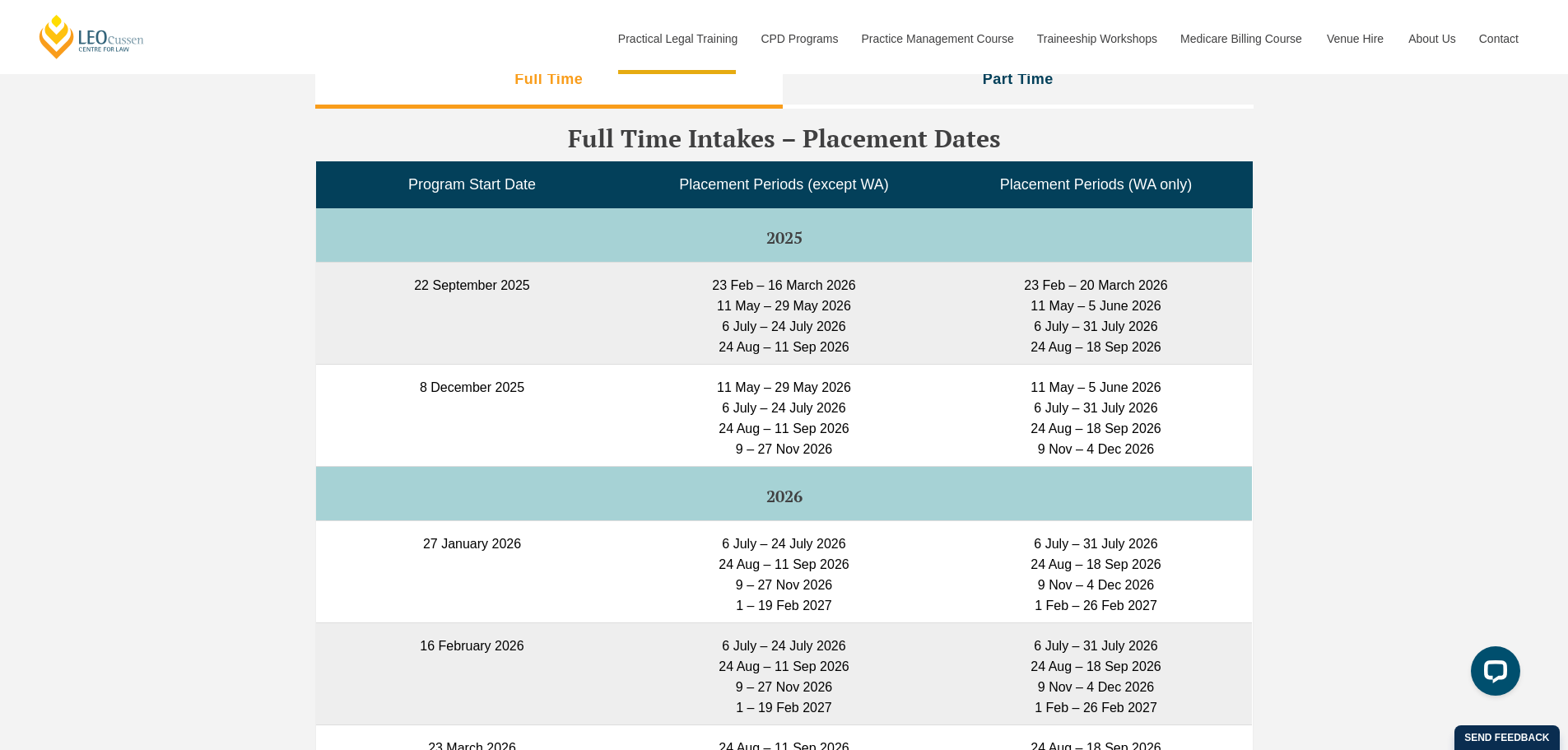scroll, scrollTop: 4120, scrollLeft: 0, axis: vertical 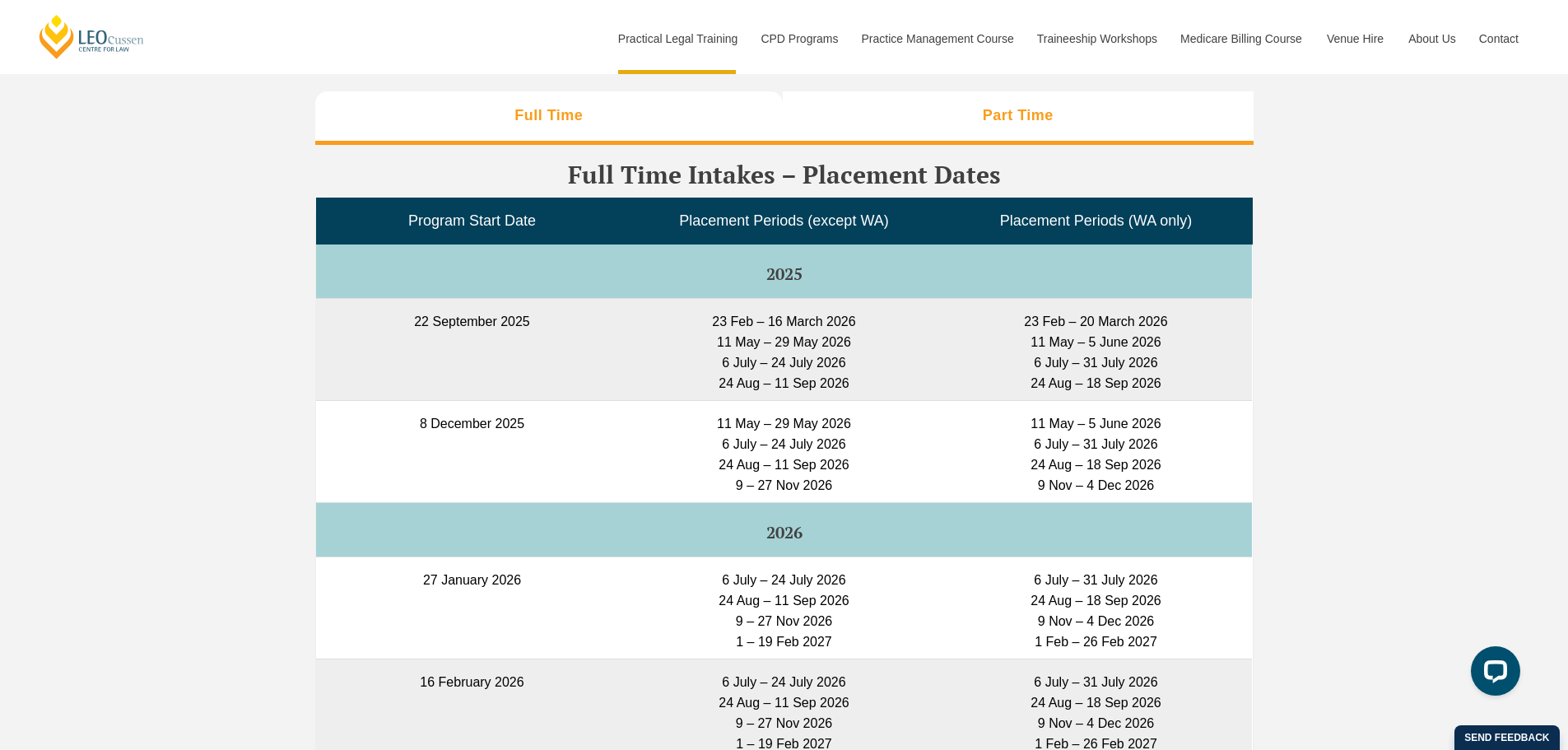 click on "Part Time" at bounding box center [1018, 118] 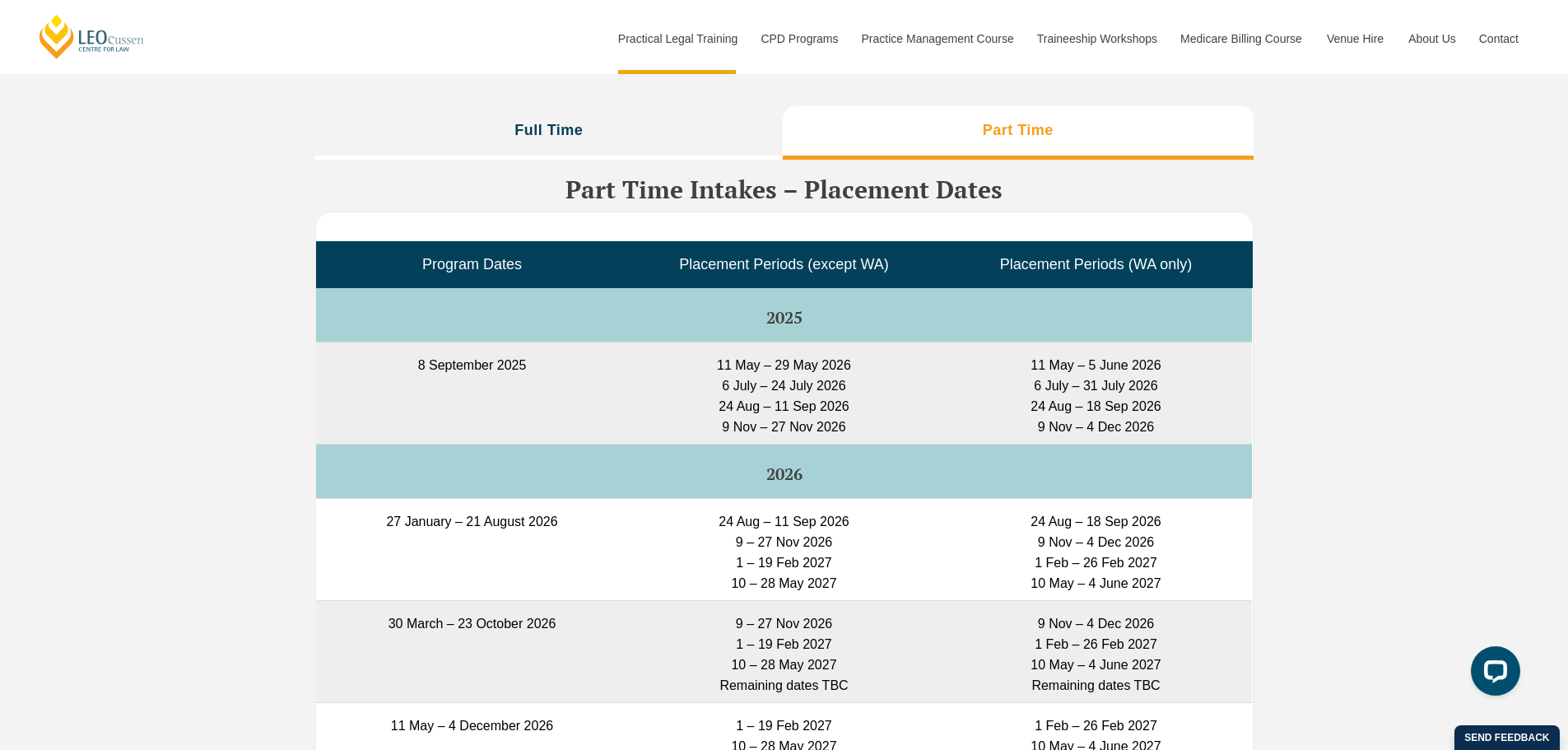 scroll, scrollTop: 4089, scrollLeft: 0, axis: vertical 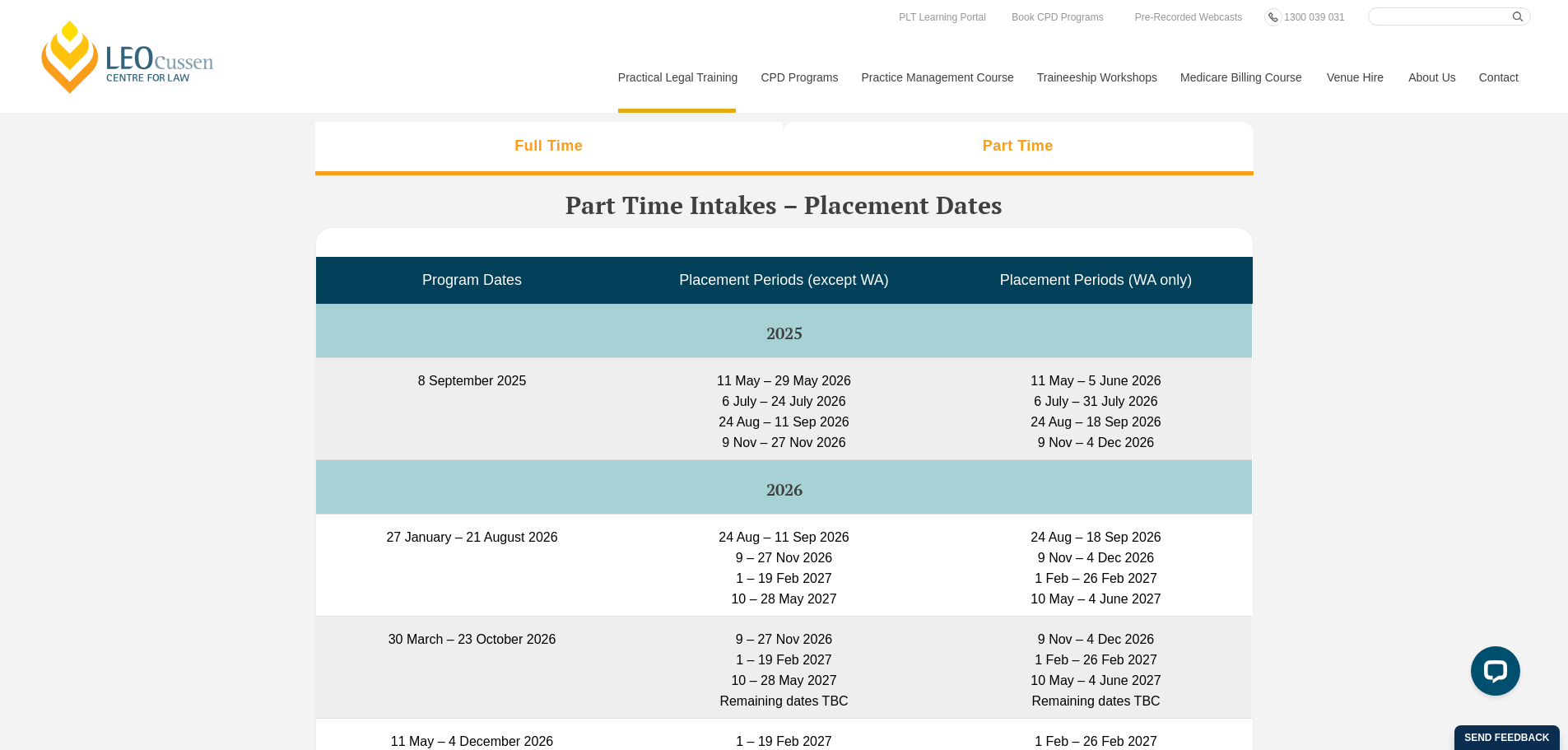 click on "Full Time" at bounding box center (548, 146) 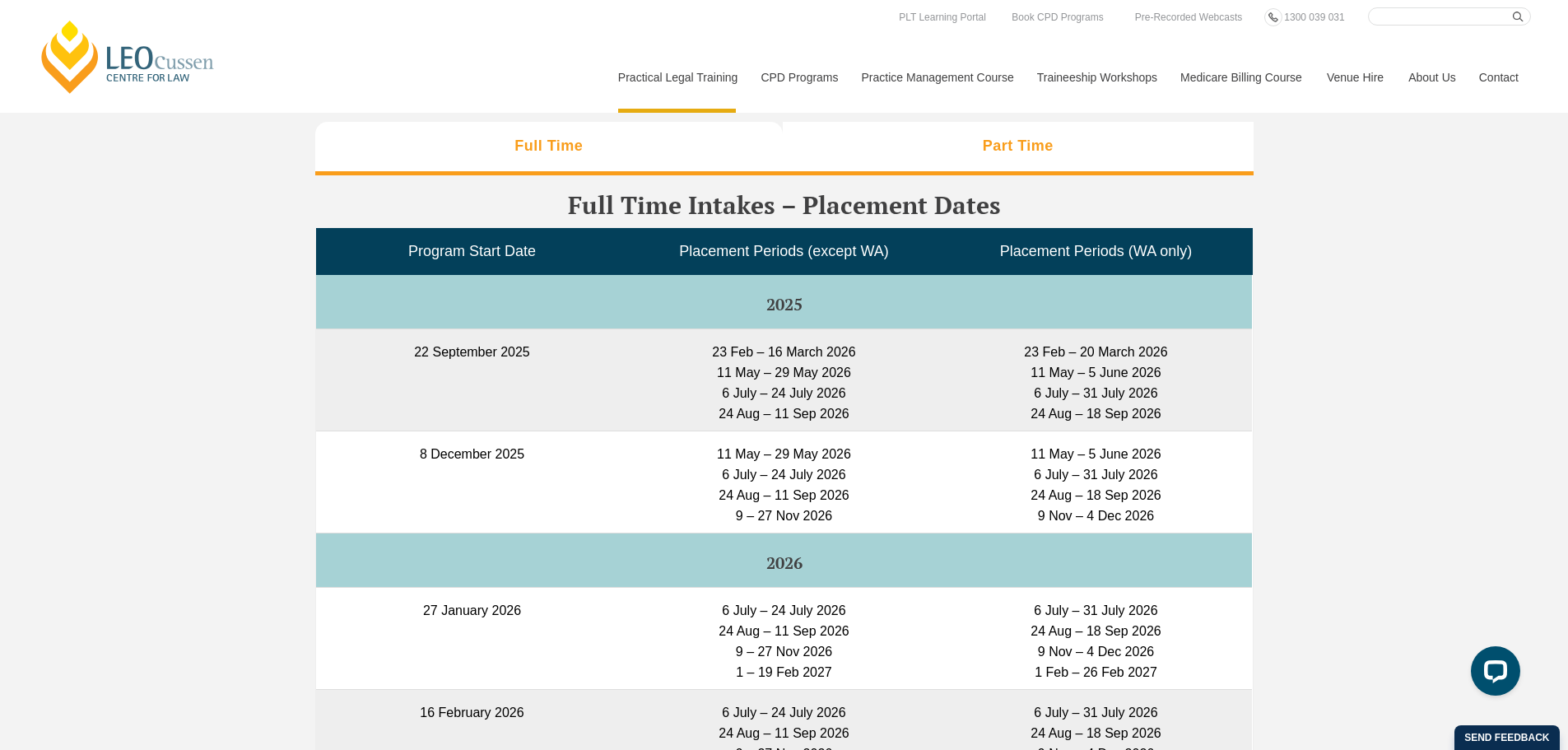 click on "Part Time" at bounding box center (1018, 146) 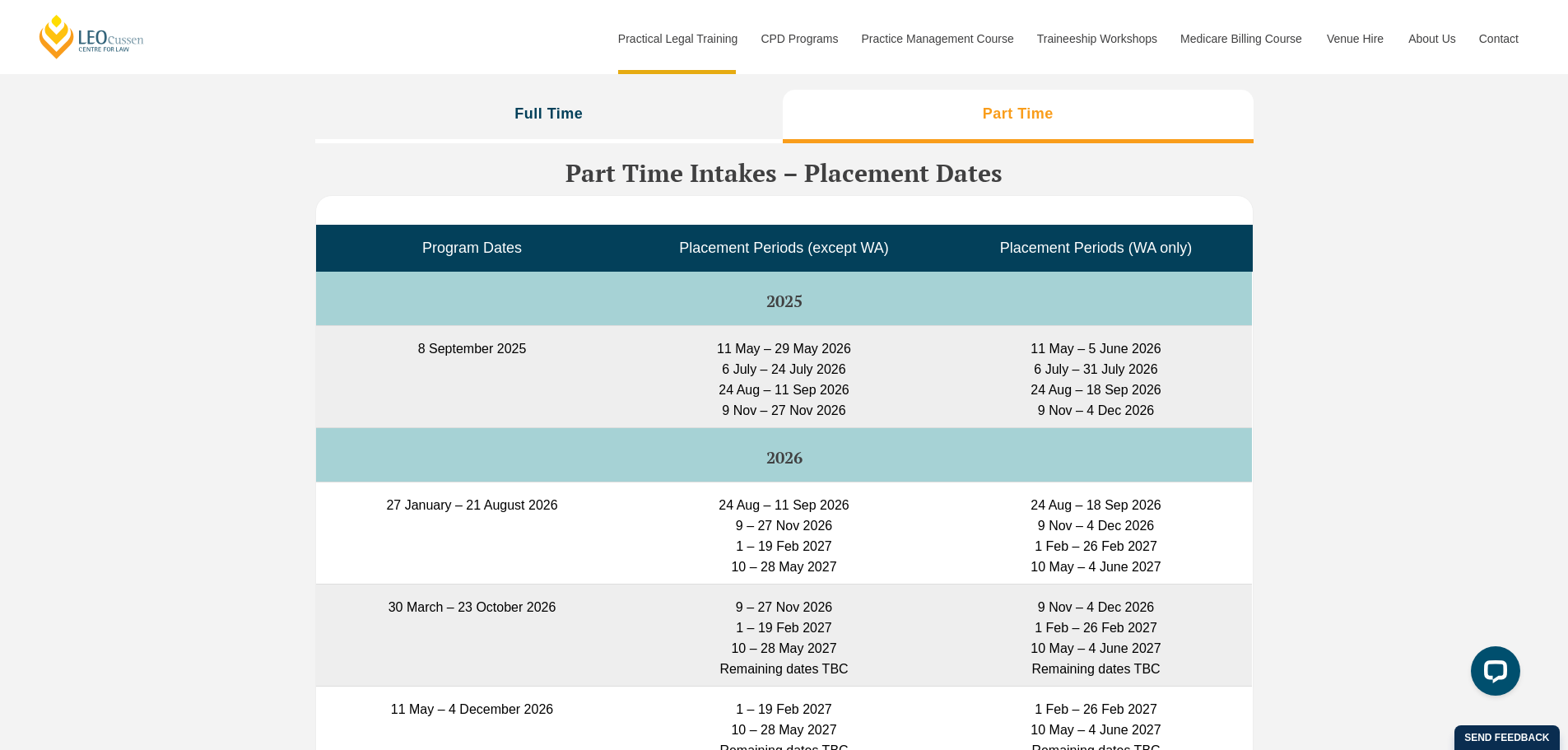 scroll, scrollTop: 4117, scrollLeft: 0, axis: vertical 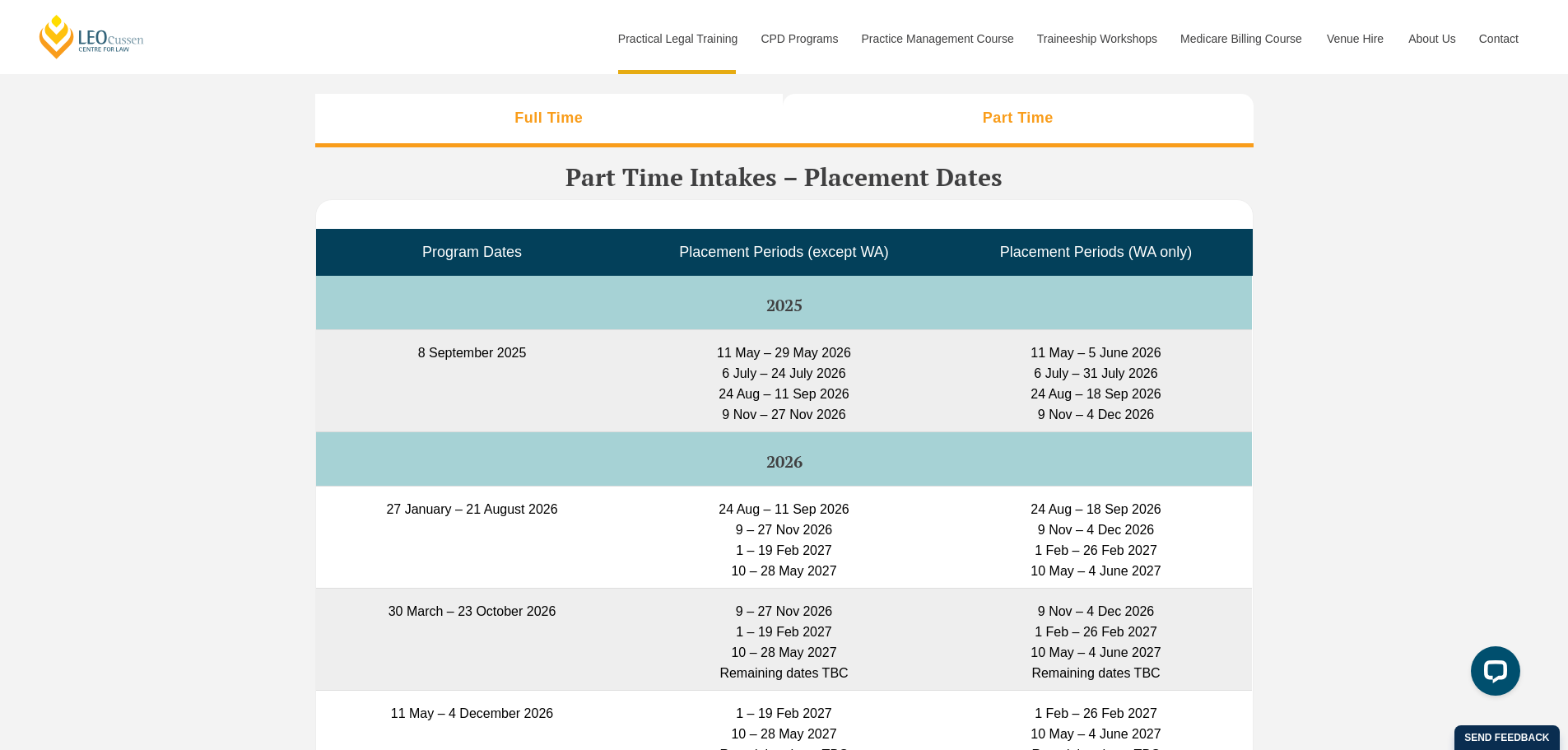 click on "Full Time" at bounding box center (548, 118) 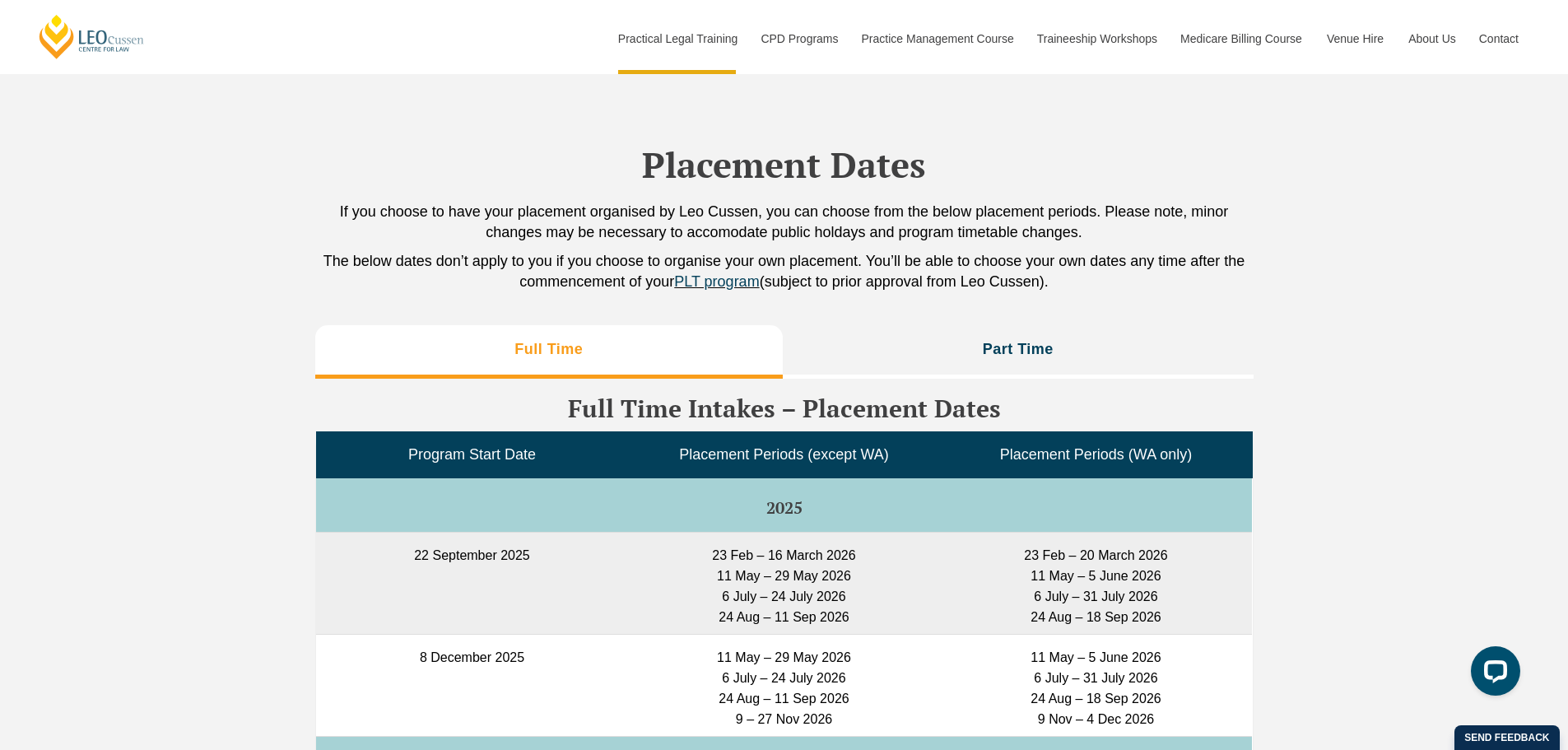 scroll, scrollTop: 3842, scrollLeft: 0, axis: vertical 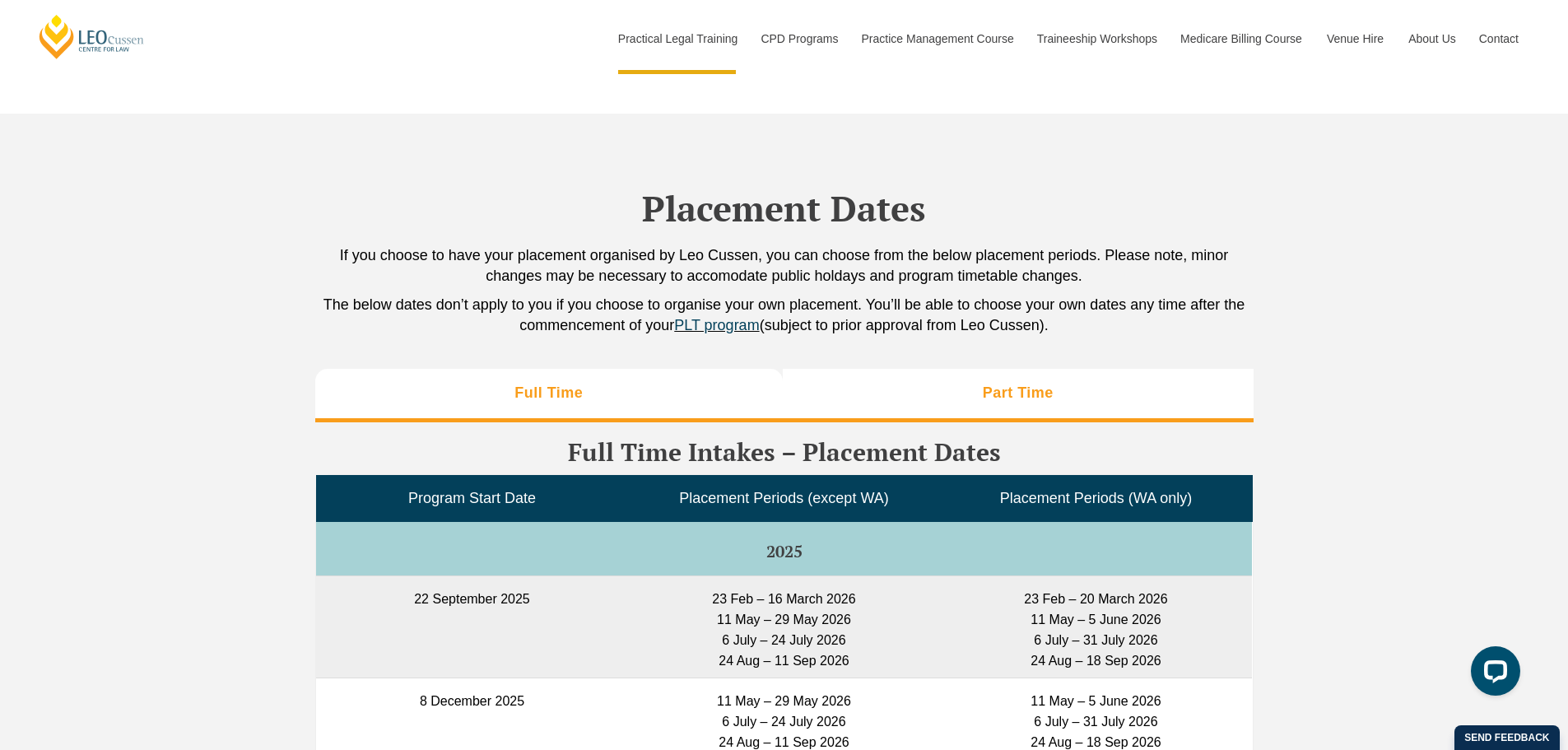 click on "Part Time" at bounding box center [1018, 393] 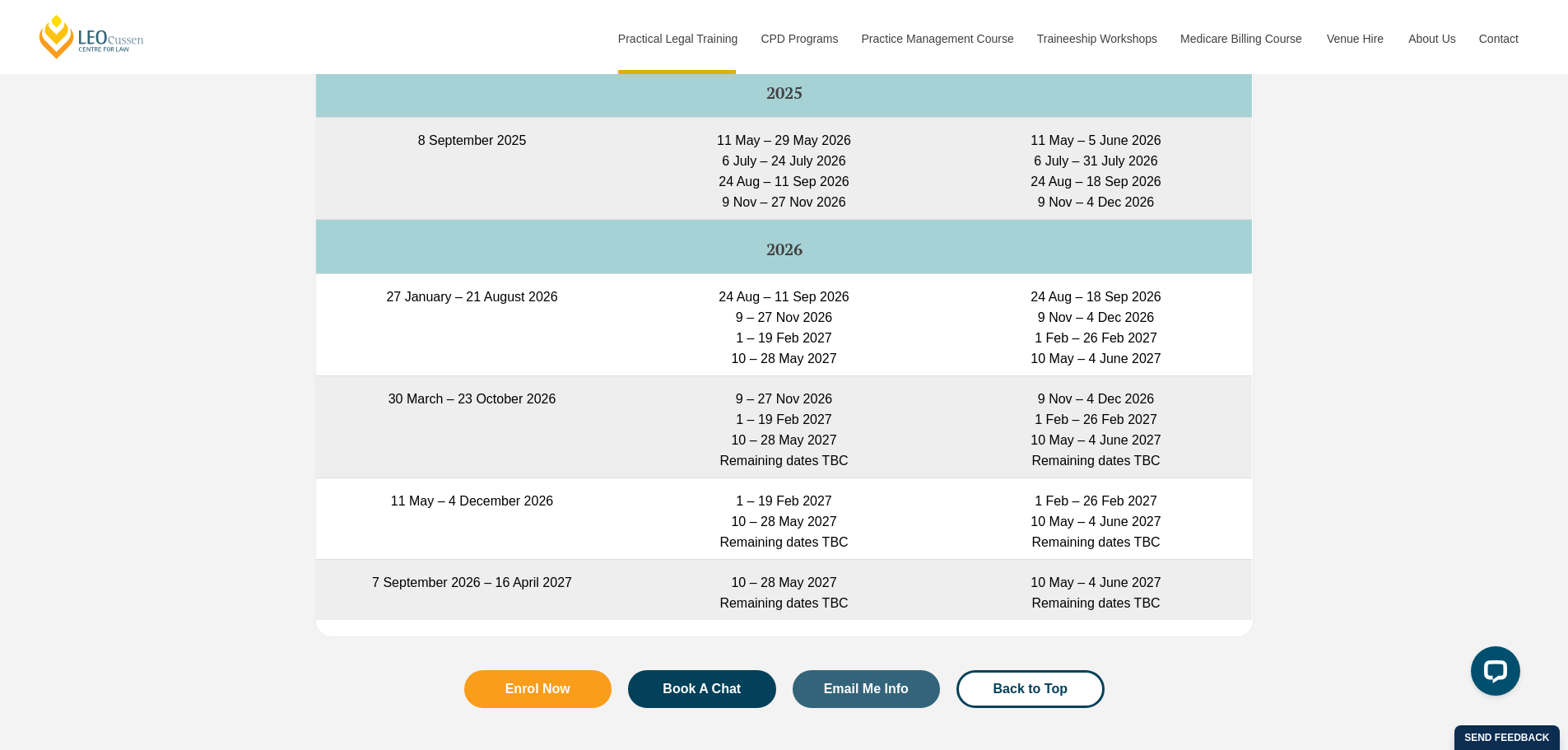 scroll, scrollTop: 4055, scrollLeft: 0, axis: vertical 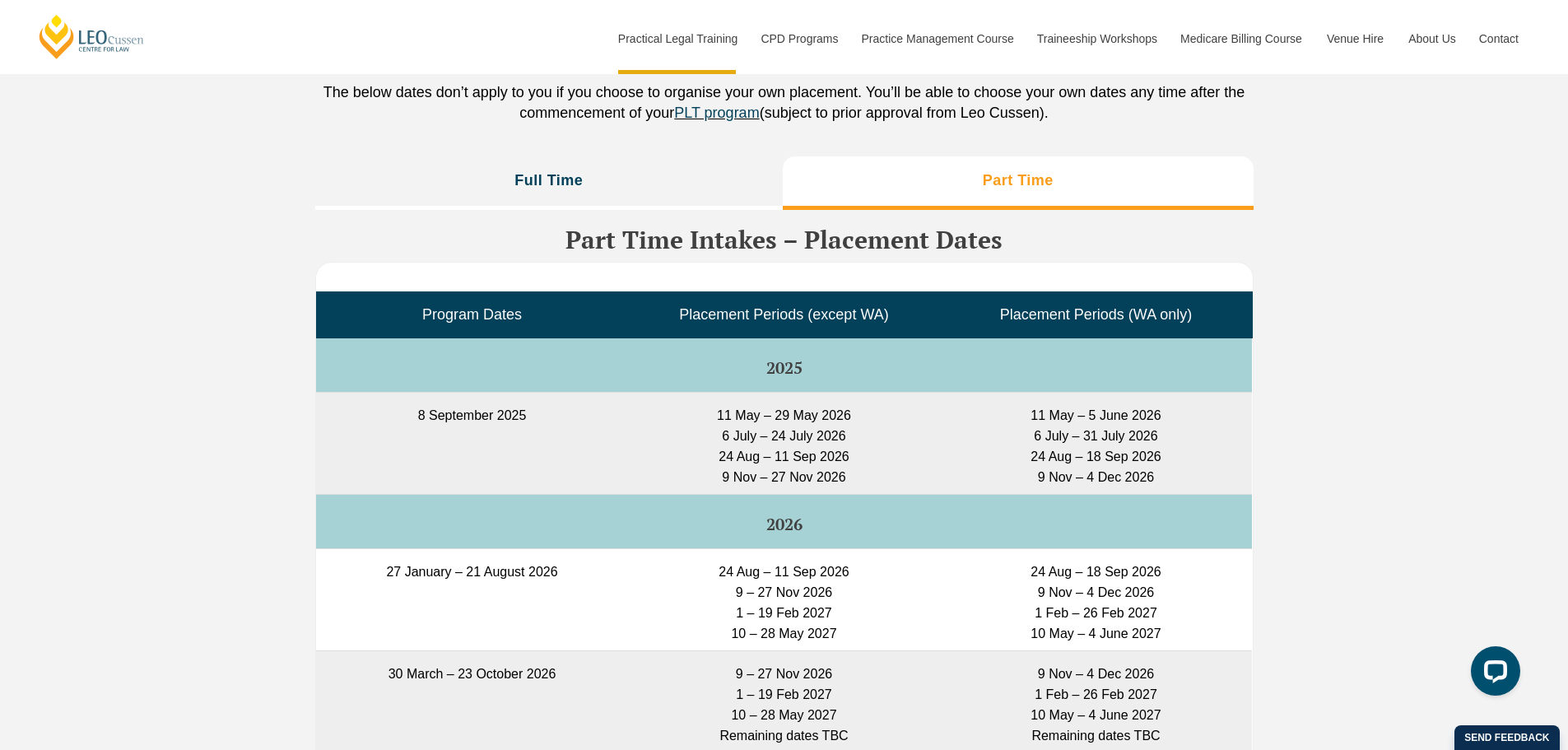 drag, startPoint x: 776, startPoint y: 650, endPoint x: 801, endPoint y: 637, distance: 28 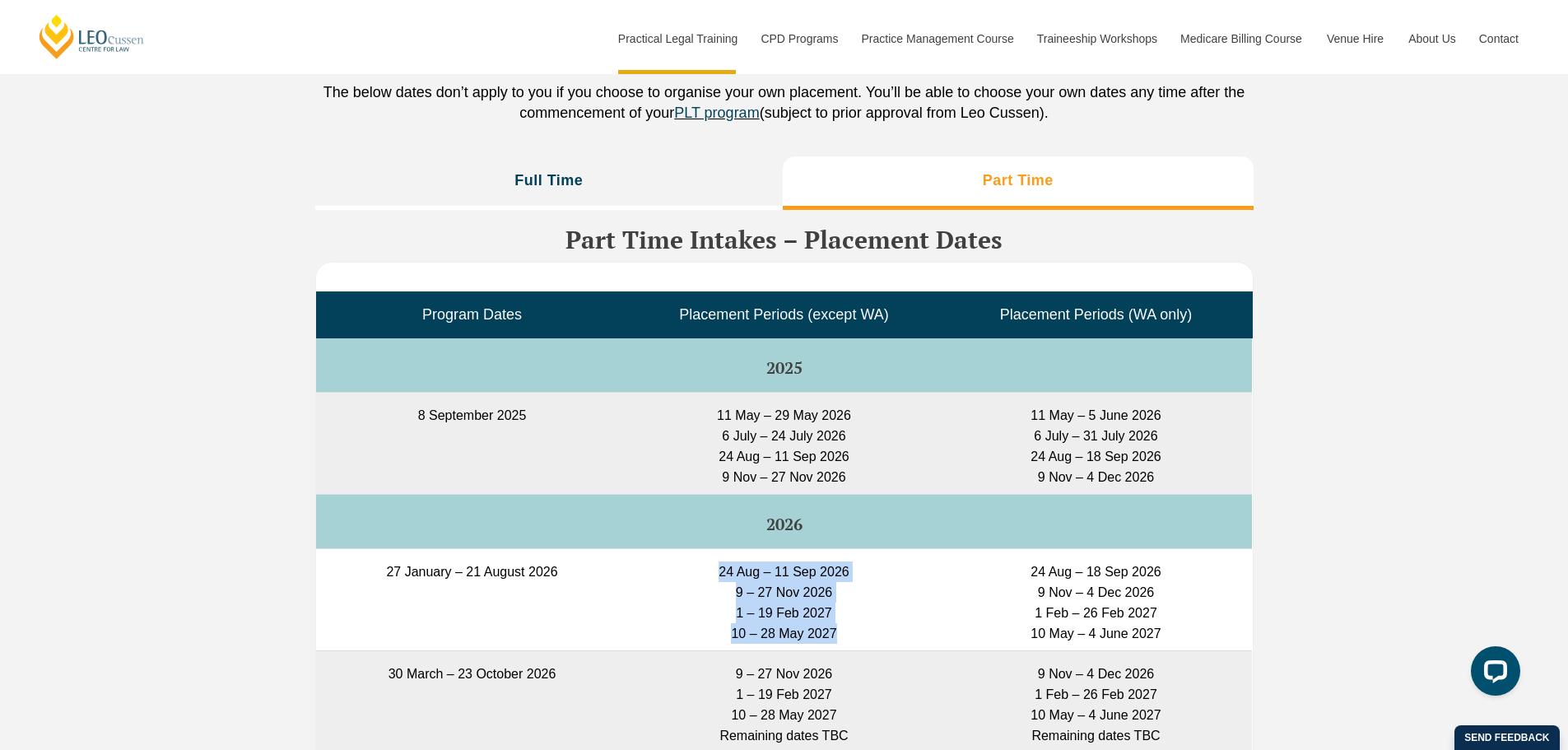 drag, startPoint x: 839, startPoint y: 630, endPoint x: 649, endPoint y: 577, distance: 197.2536 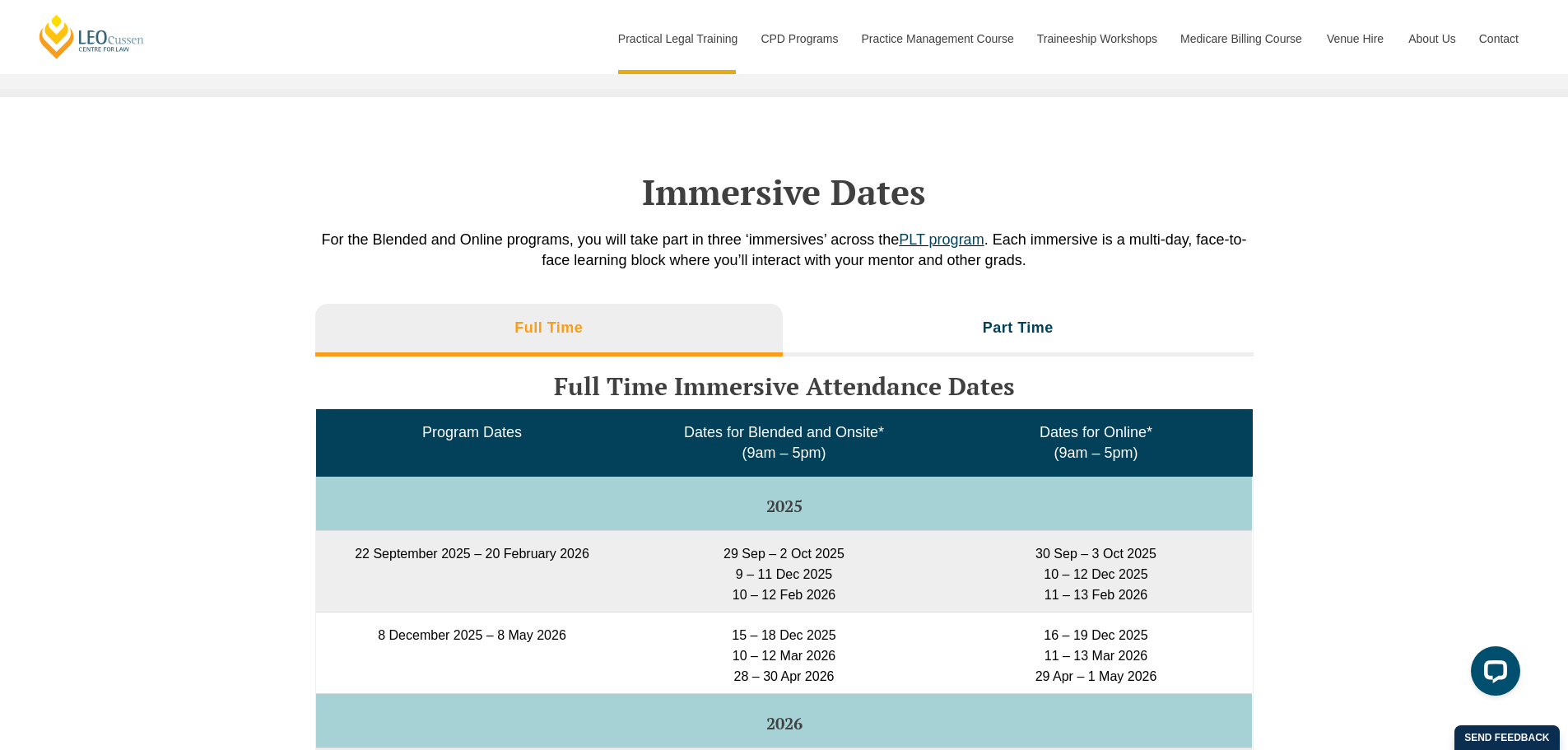 scroll, scrollTop: 2408, scrollLeft: 0, axis: vertical 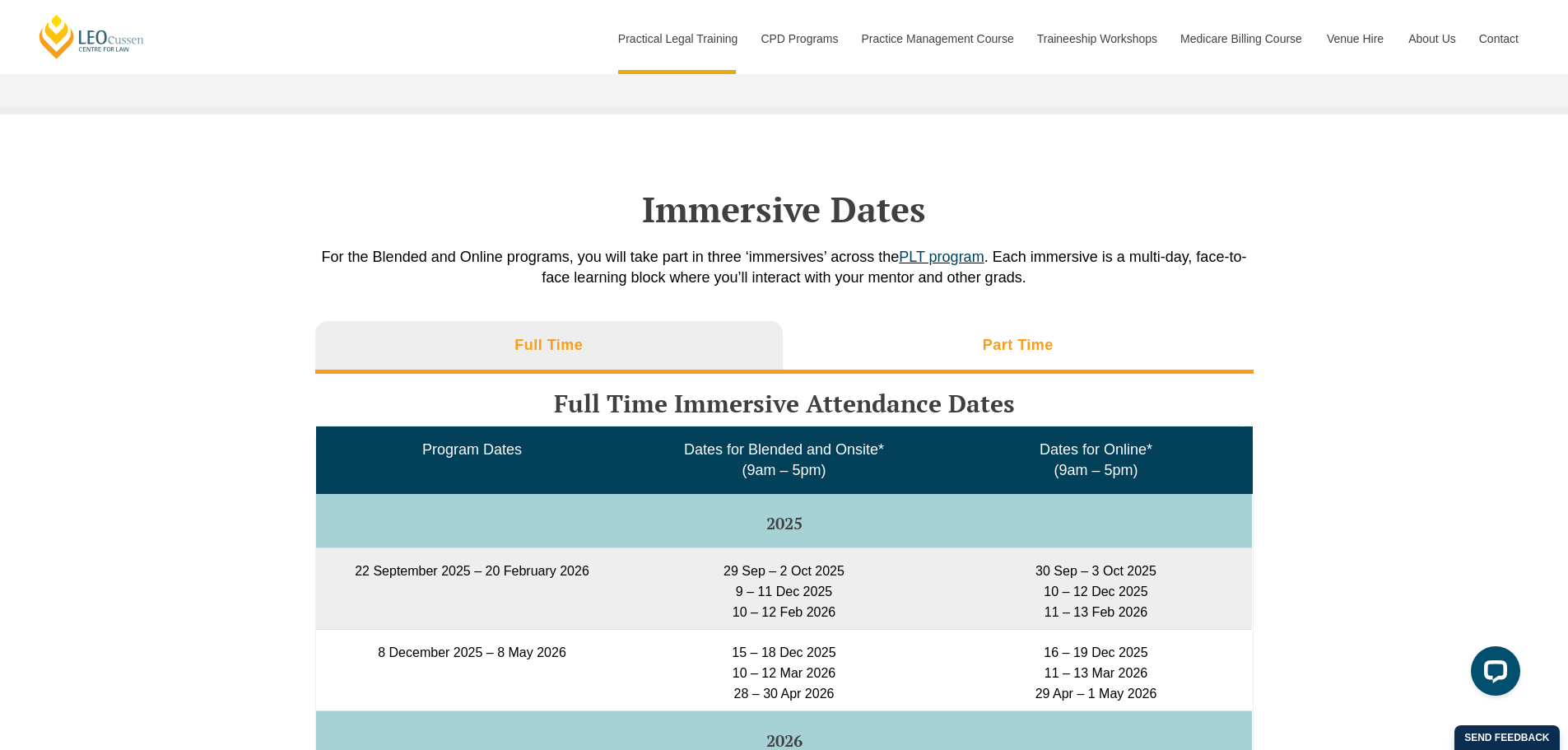 click on "Part Time" at bounding box center (1018, 347) 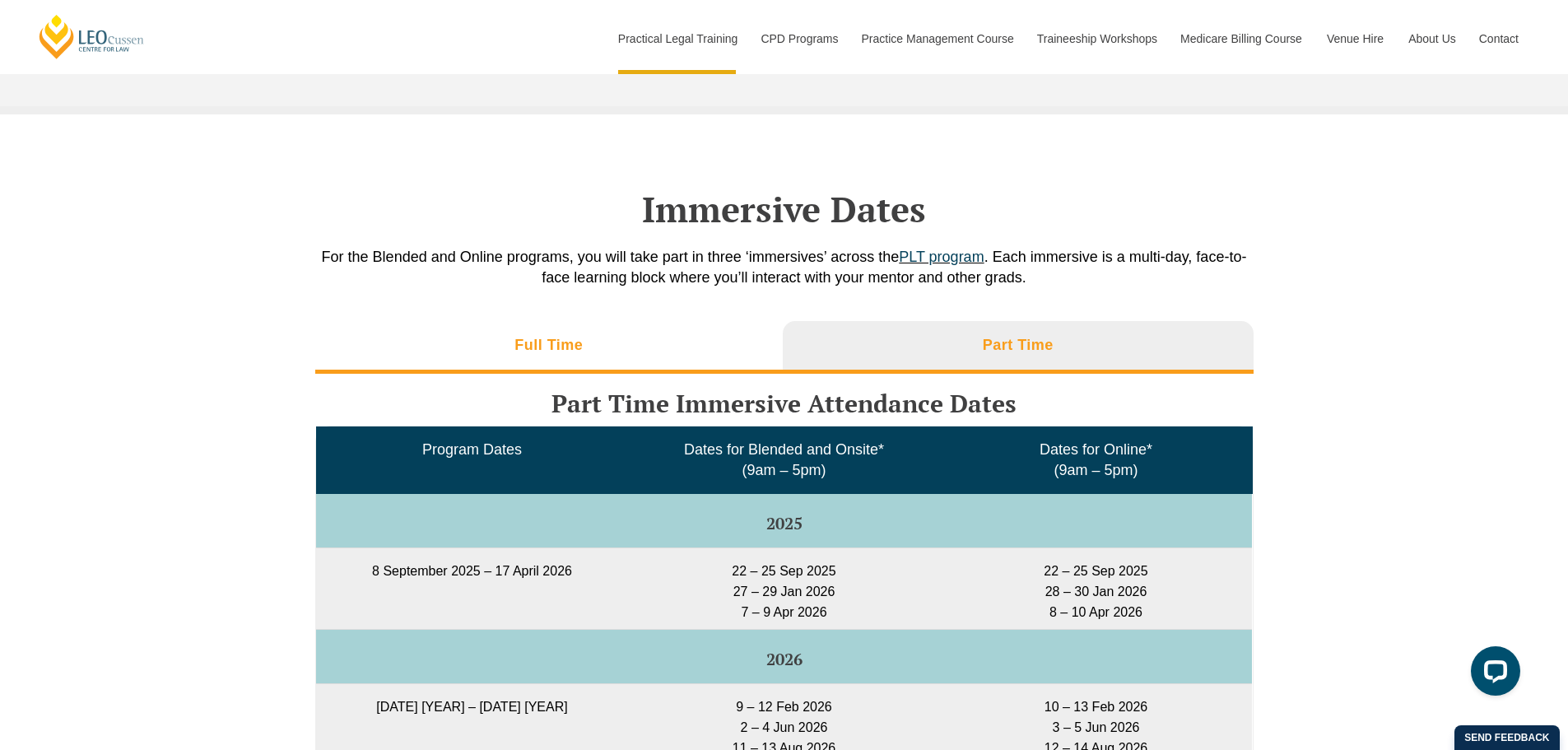click on "Full Time" at bounding box center [549, 347] 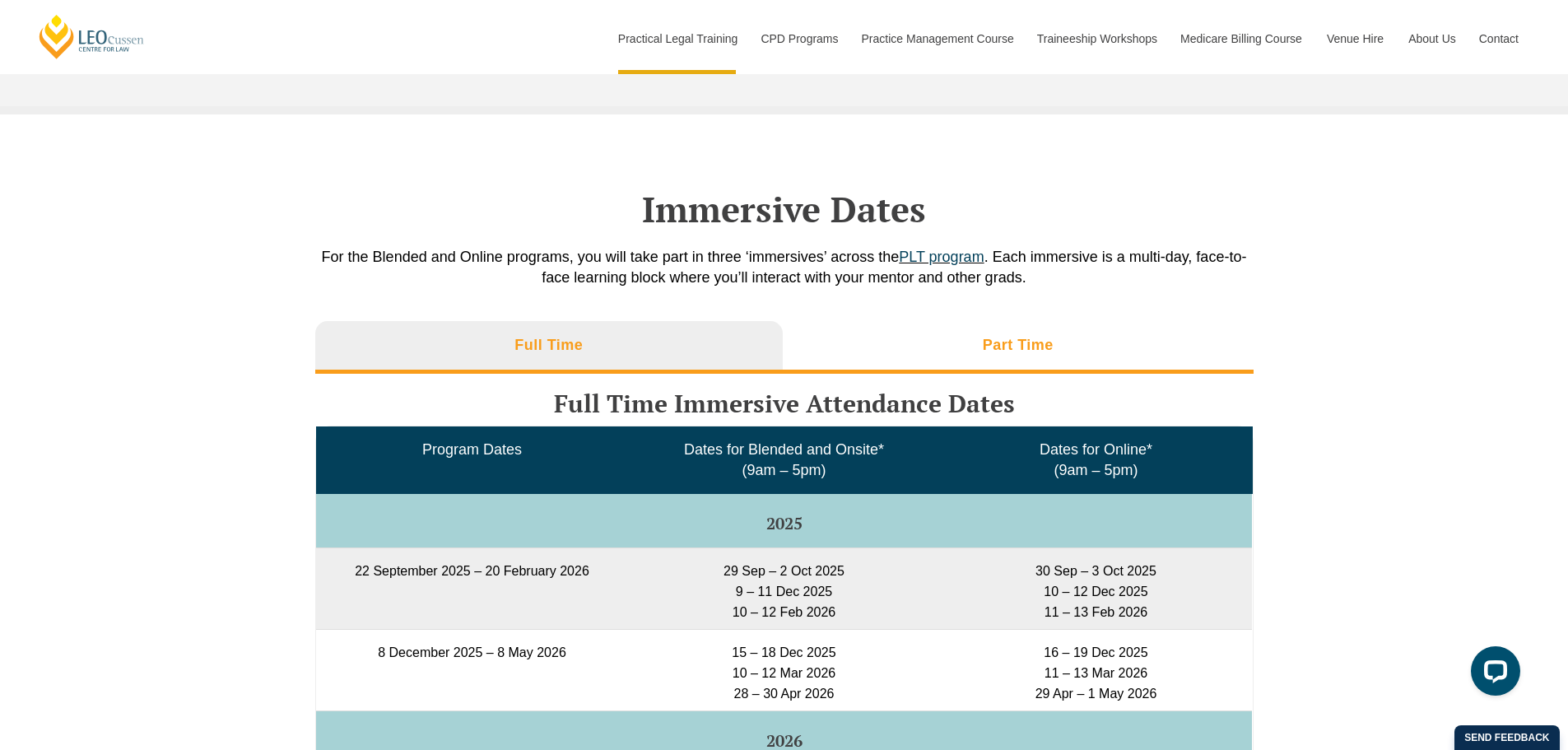 click on "Part Time" at bounding box center (1018, 347) 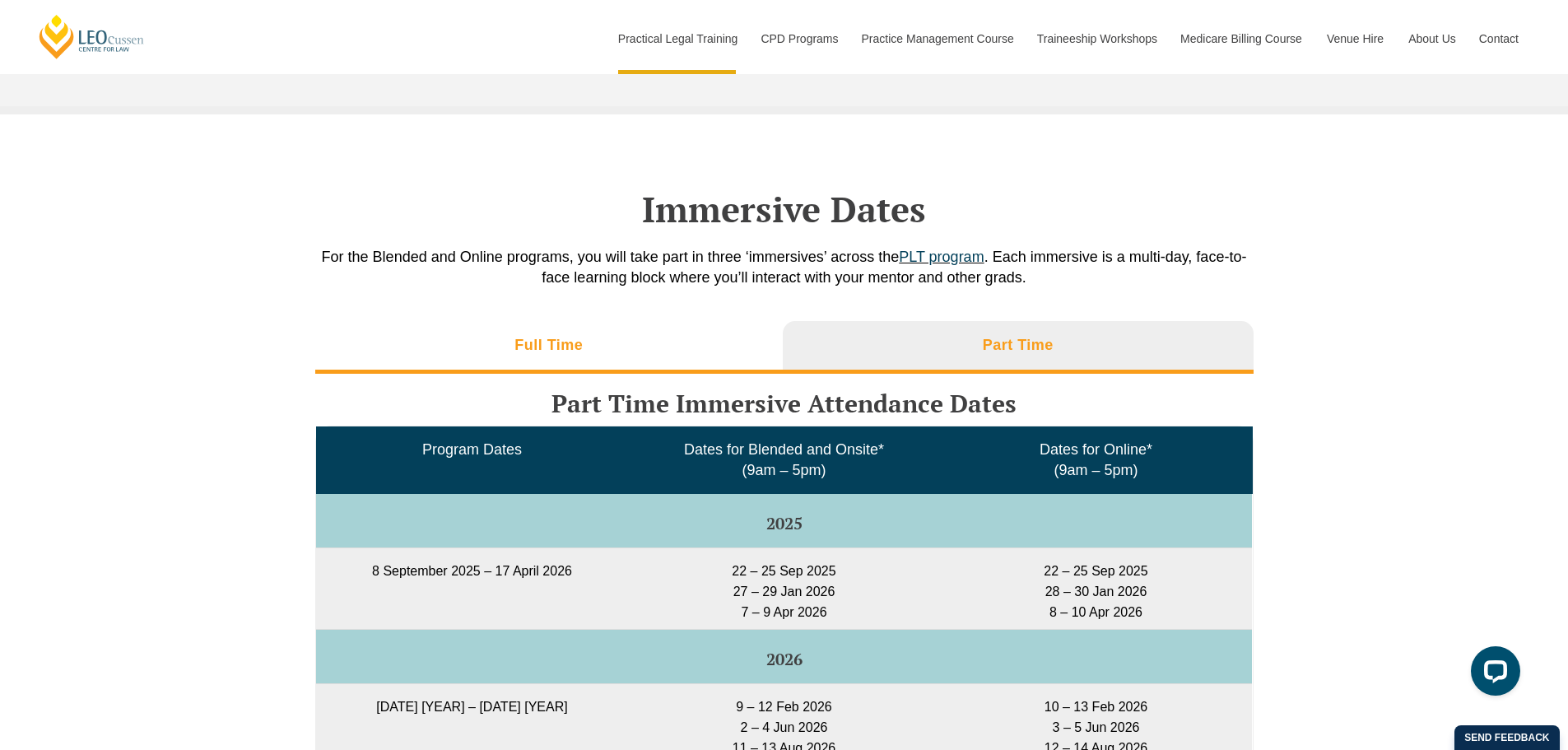 click on "Full Time" at bounding box center (548, 345) 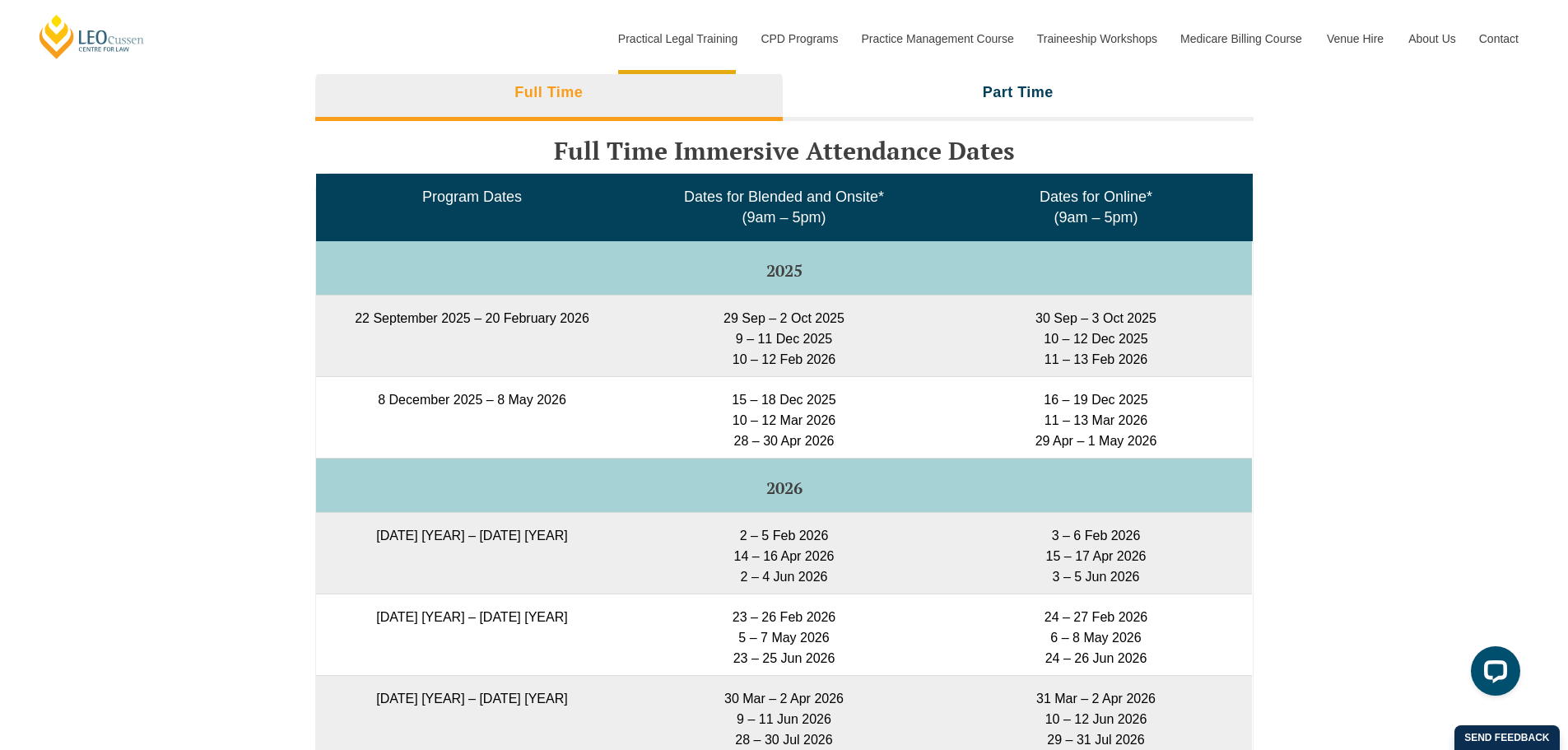 scroll, scrollTop: 2646, scrollLeft: 0, axis: vertical 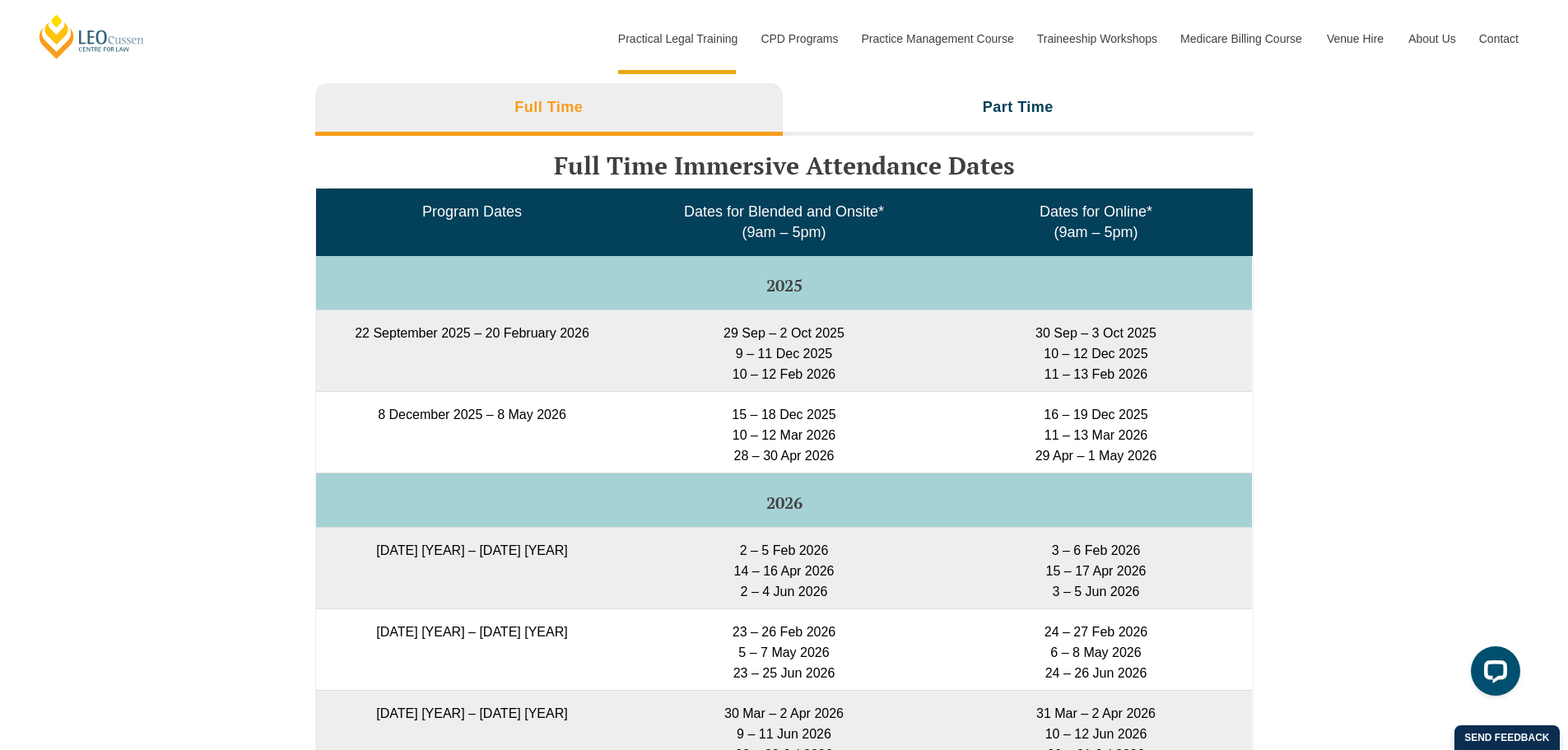click on "31 Mar – 2 Apr 2026 10 – 12 Jun 2026 29 – 31 Jul 2026" at bounding box center (1096, 730) 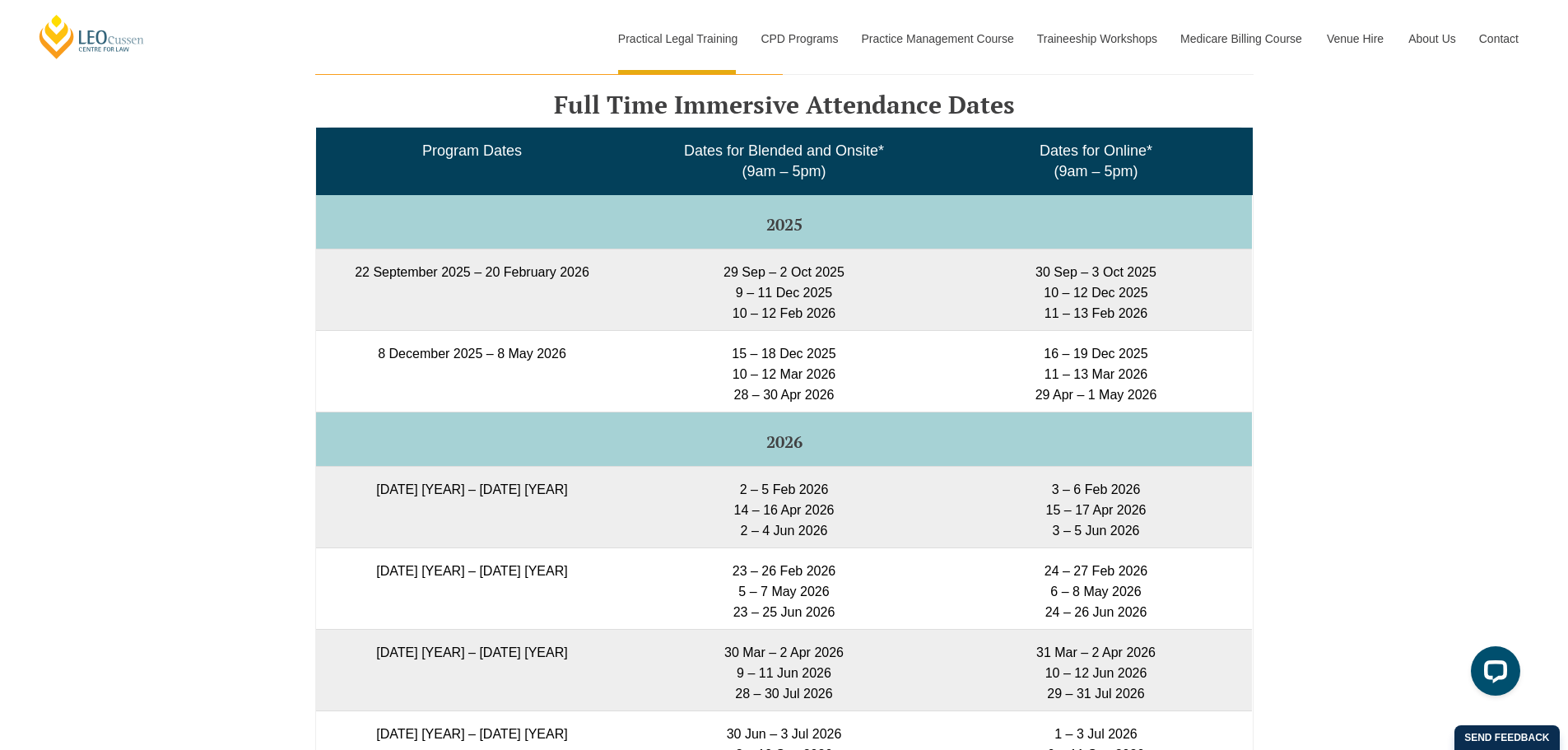 scroll, scrollTop: 2709, scrollLeft: 0, axis: vertical 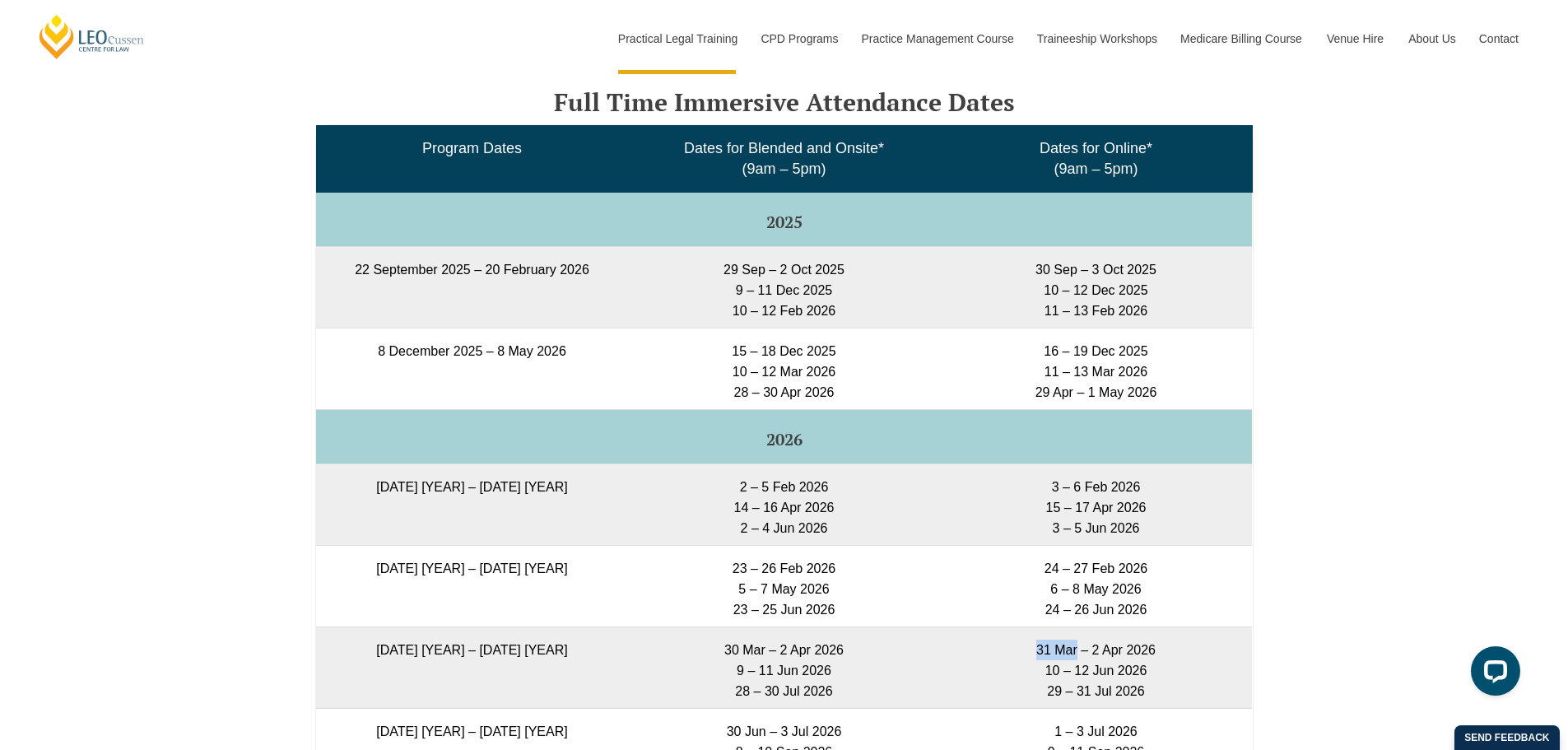 drag, startPoint x: 1072, startPoint y: 652, endPoint x: 1031, endPoint y: 652, distance: 41 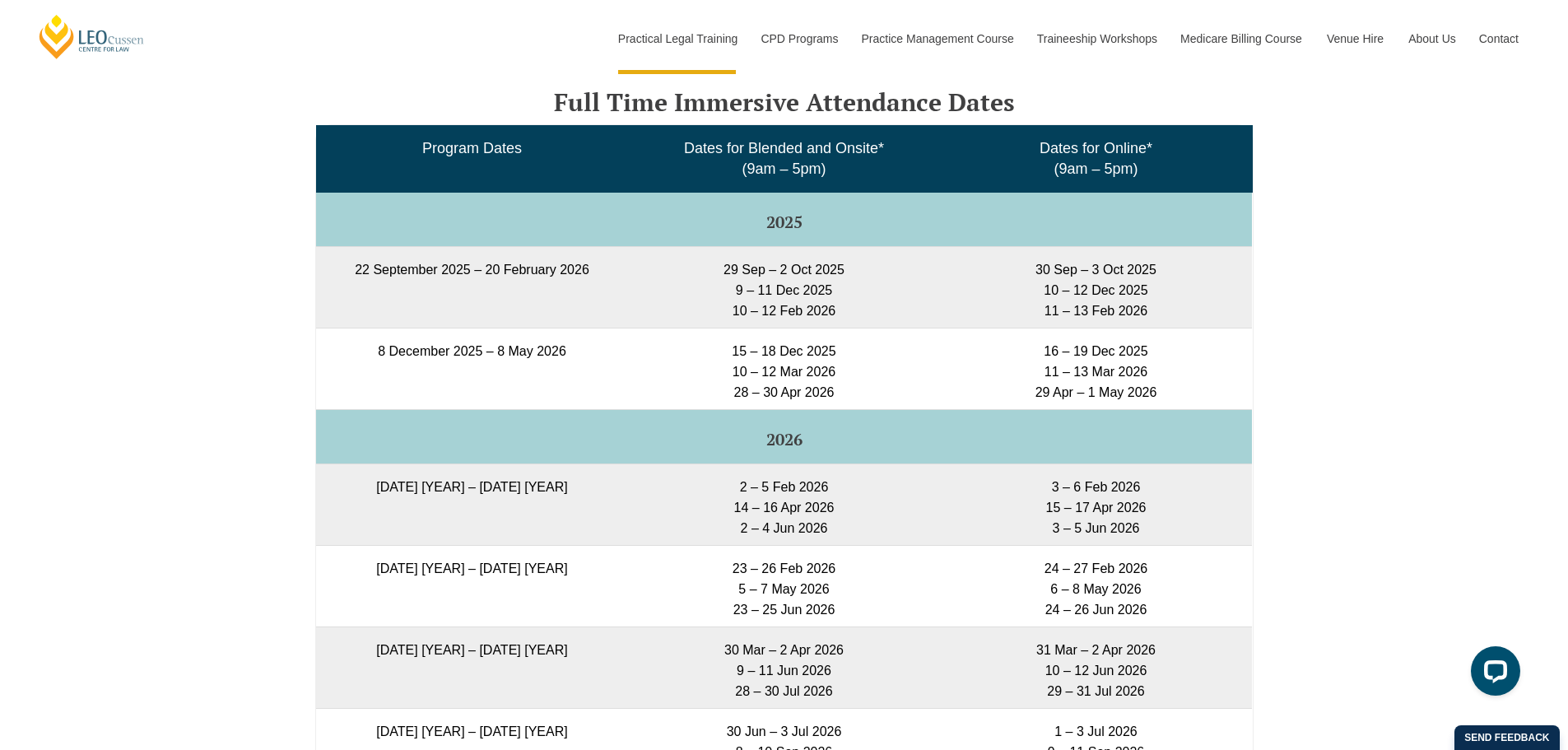 click on "Full Time
Part Time
Full Time Immersive Attendance Dates Program Dates Dates for Blended and Onsite* (9am – 5pm) Dates for Online* (9am – 5pm) 2025 22 September 2025 – 20 February 2026 29 Sep – 2 Oct 2025 9 – 11 Dec 2025 10 – 12 Feb 2026 30 Sep – 3 Oct 2025 10 – 12 Dec 2025 11 – 13 Feb 2026 15 – 18 Dec 2025 2026" at bounding box center (784, 577) 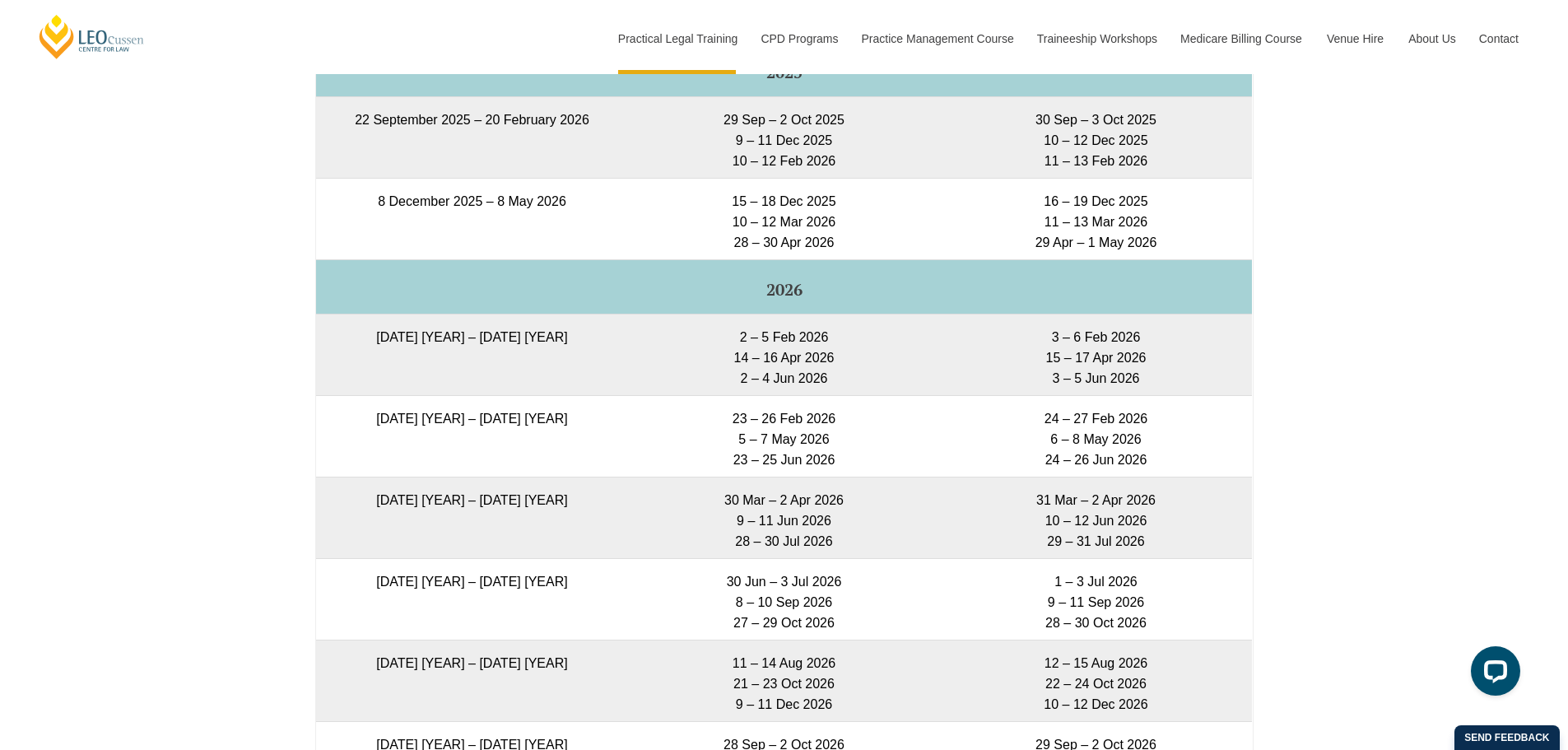 scroll, scrollTop: 2861, scrollLeft: 0, axis: vertical 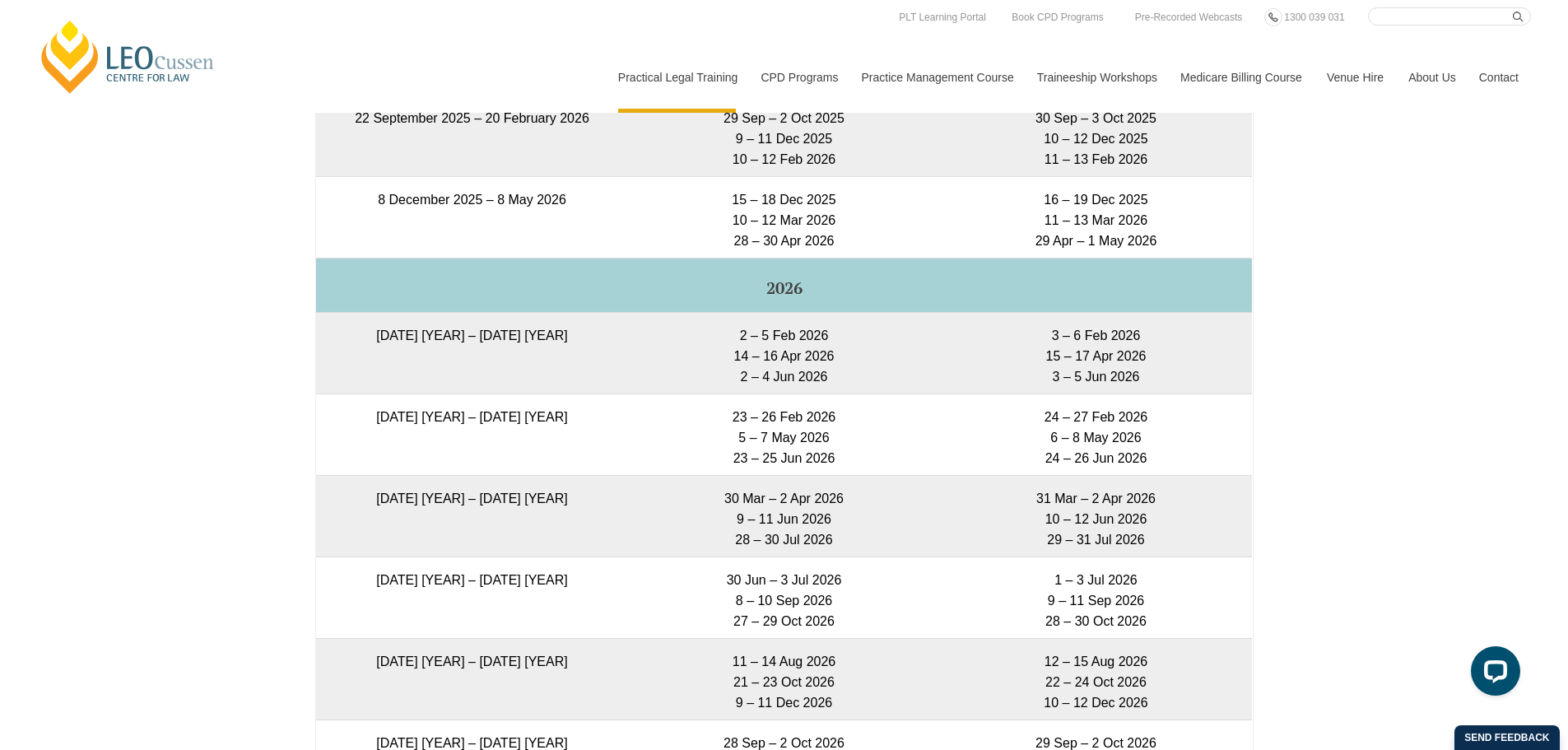 click on "[DATE] – [DATE]" at bounding box center (472, 597) 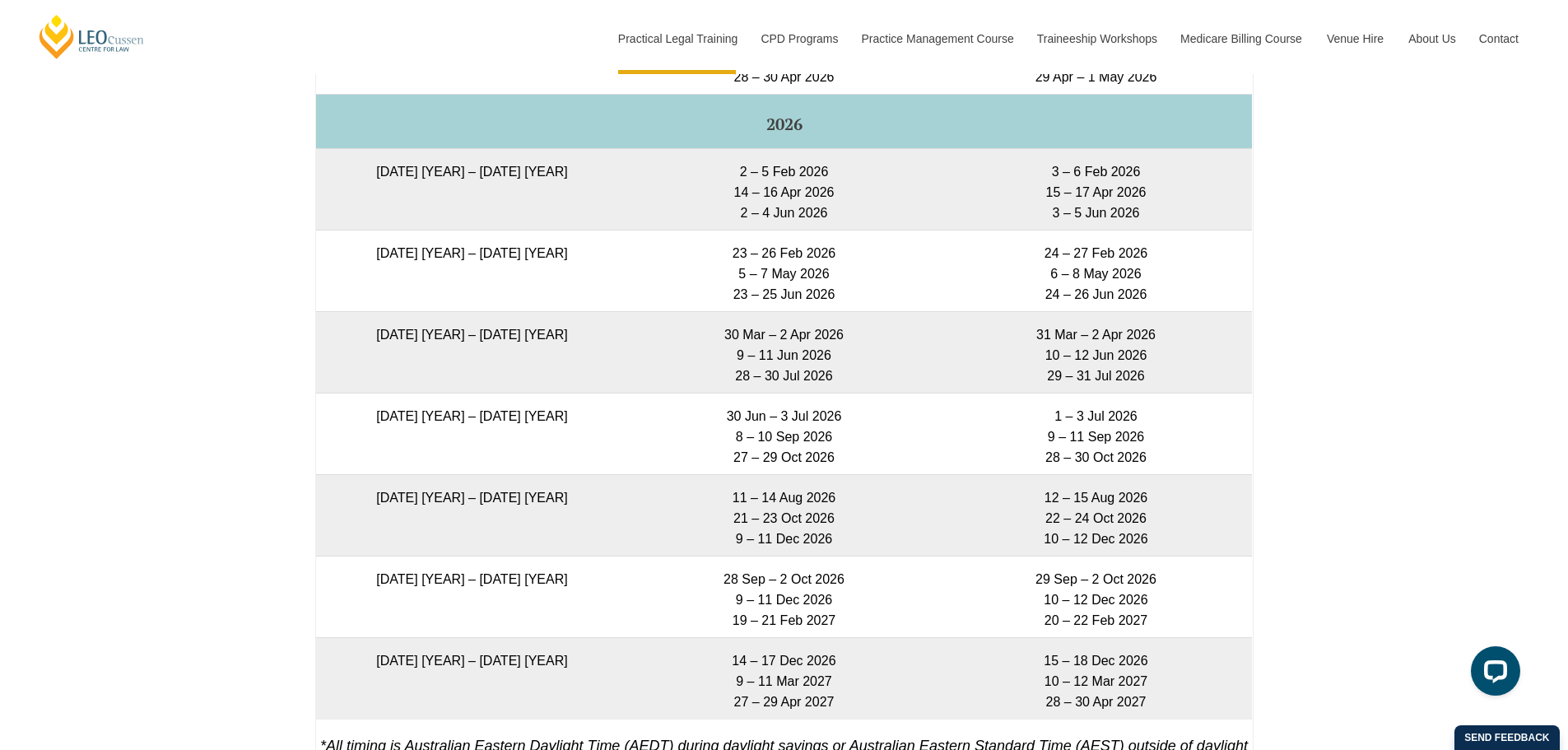 scroll, scrollTop: 3058, scrollLeft: 0, axis: vertical 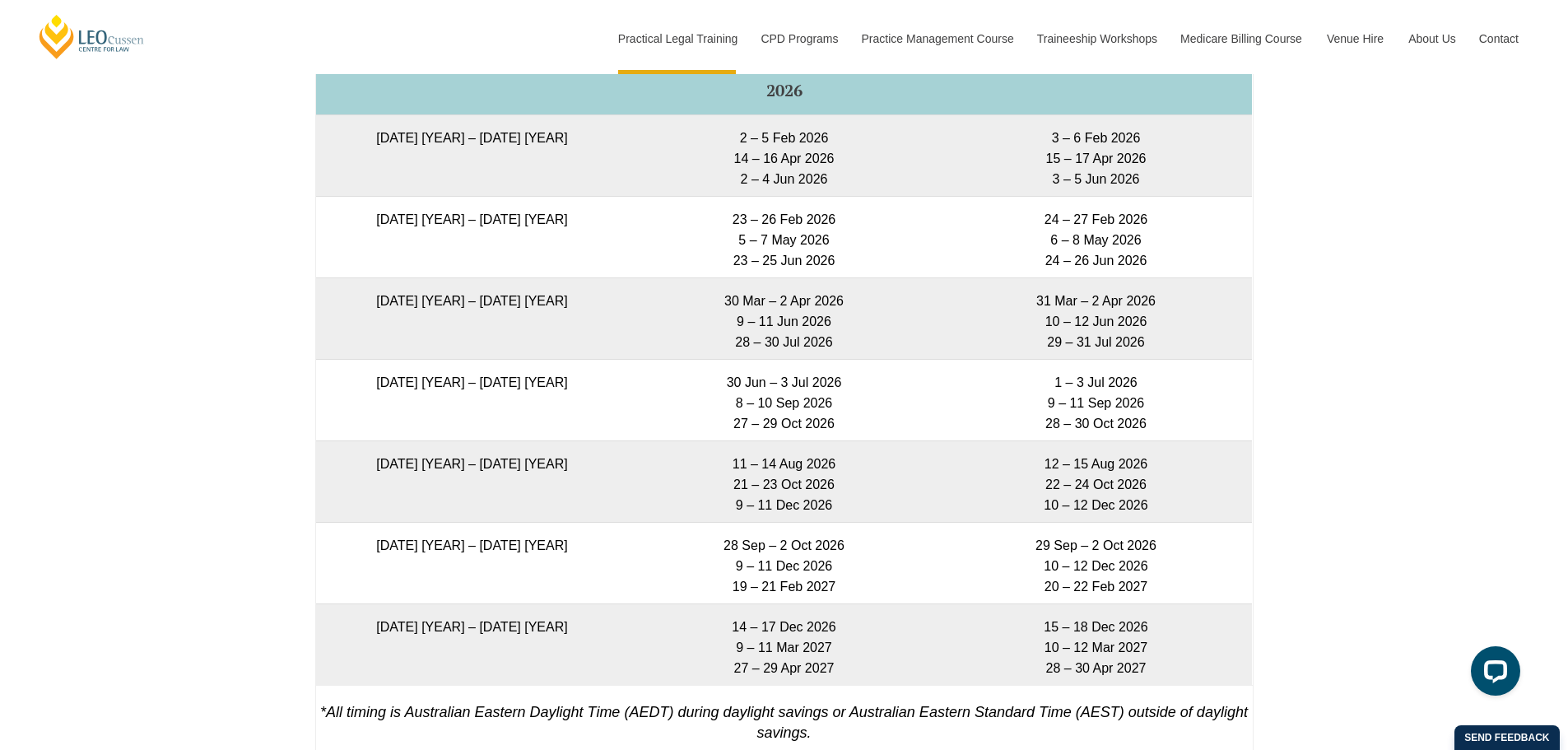 drag, startPoint x: 513, startPoint y: 463, endPoint x: 530, endPoint y: 464, distance: 17.029386 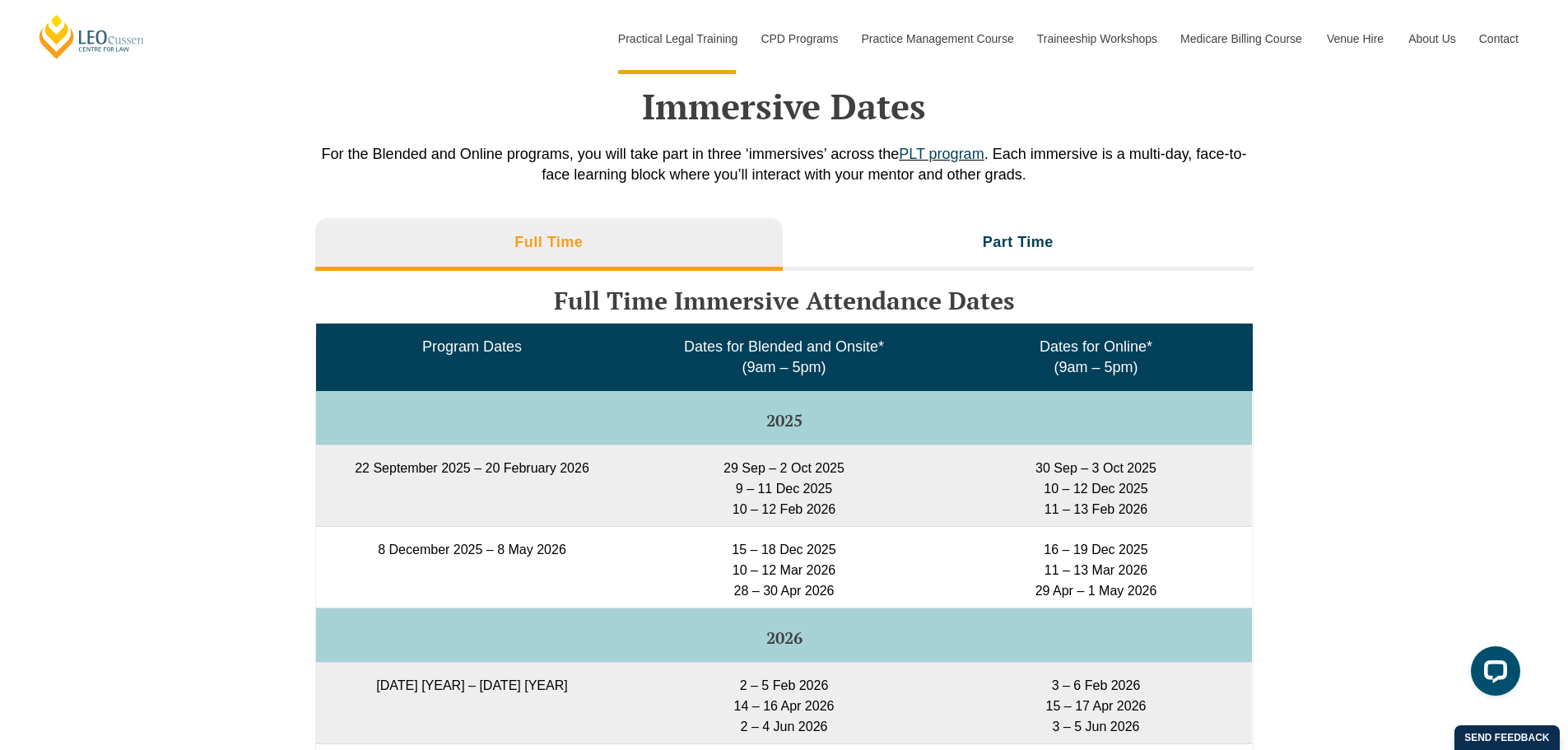 scroll, scrollTop: 2425, scrollLeft: 0, axis: vertical 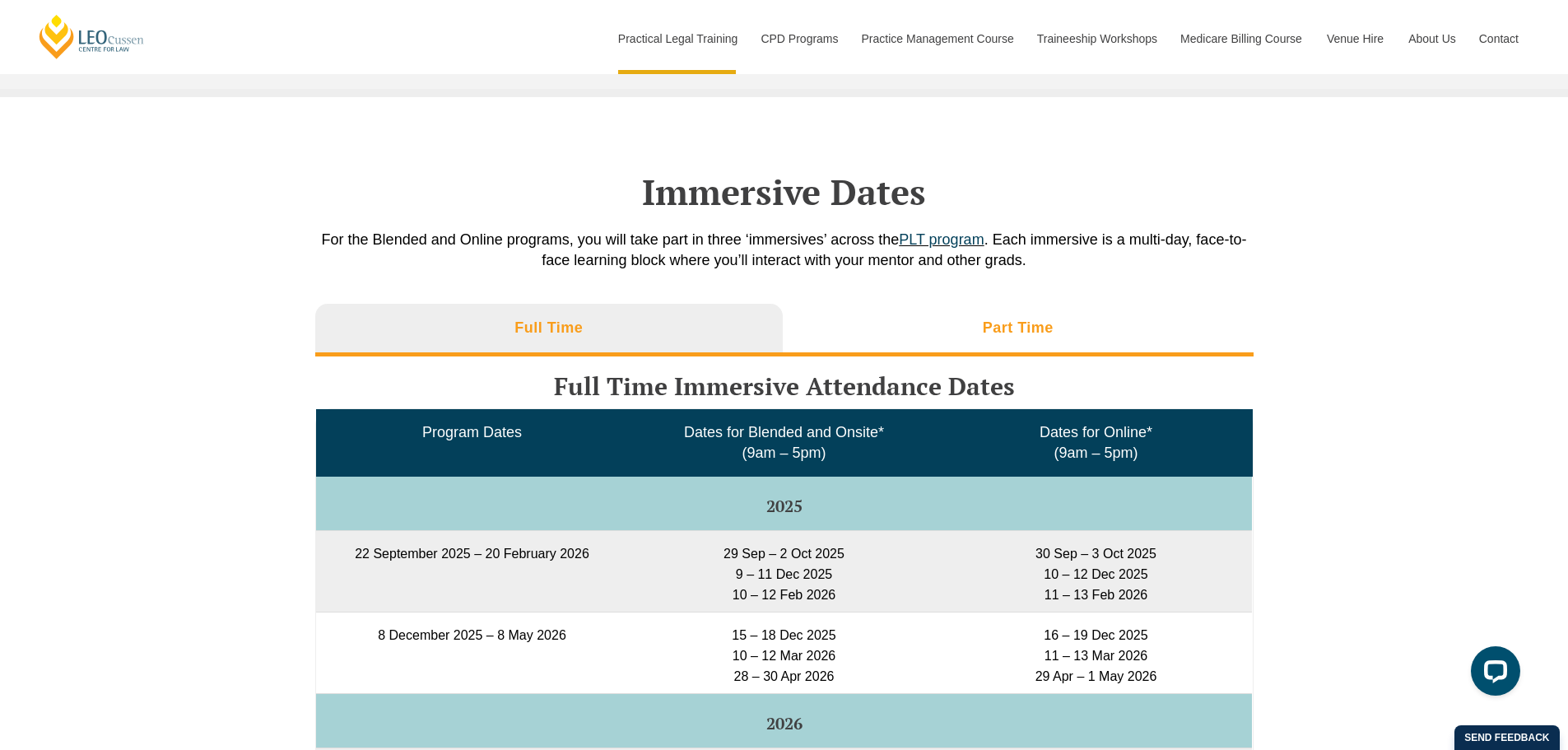 click on "Part Time" at bounding box center (1018, 330) 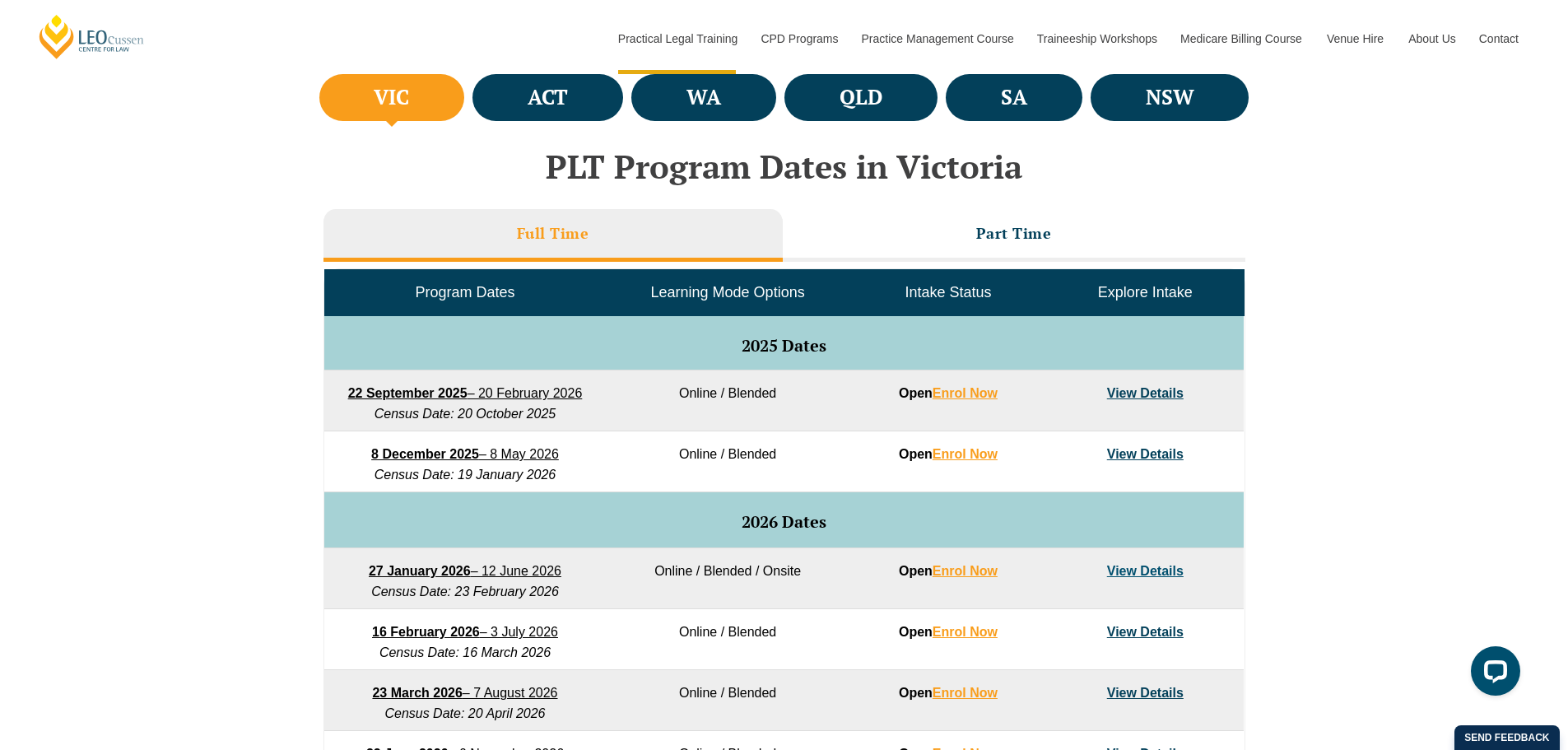 scroll, scrollTop: 505, scrollLeft: 0, axis: vertical 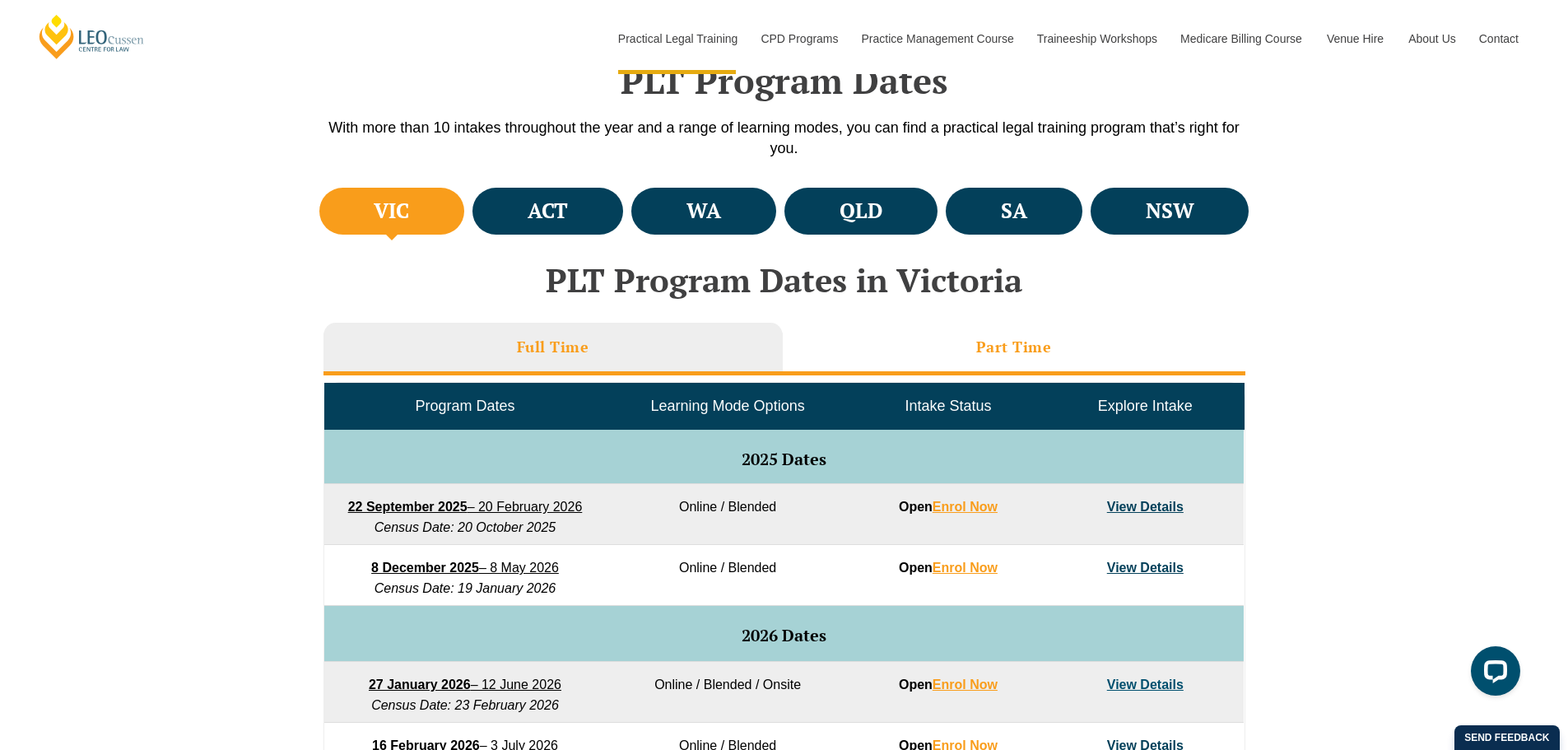 click on "Part Time" at bounding box center (1014, 349) 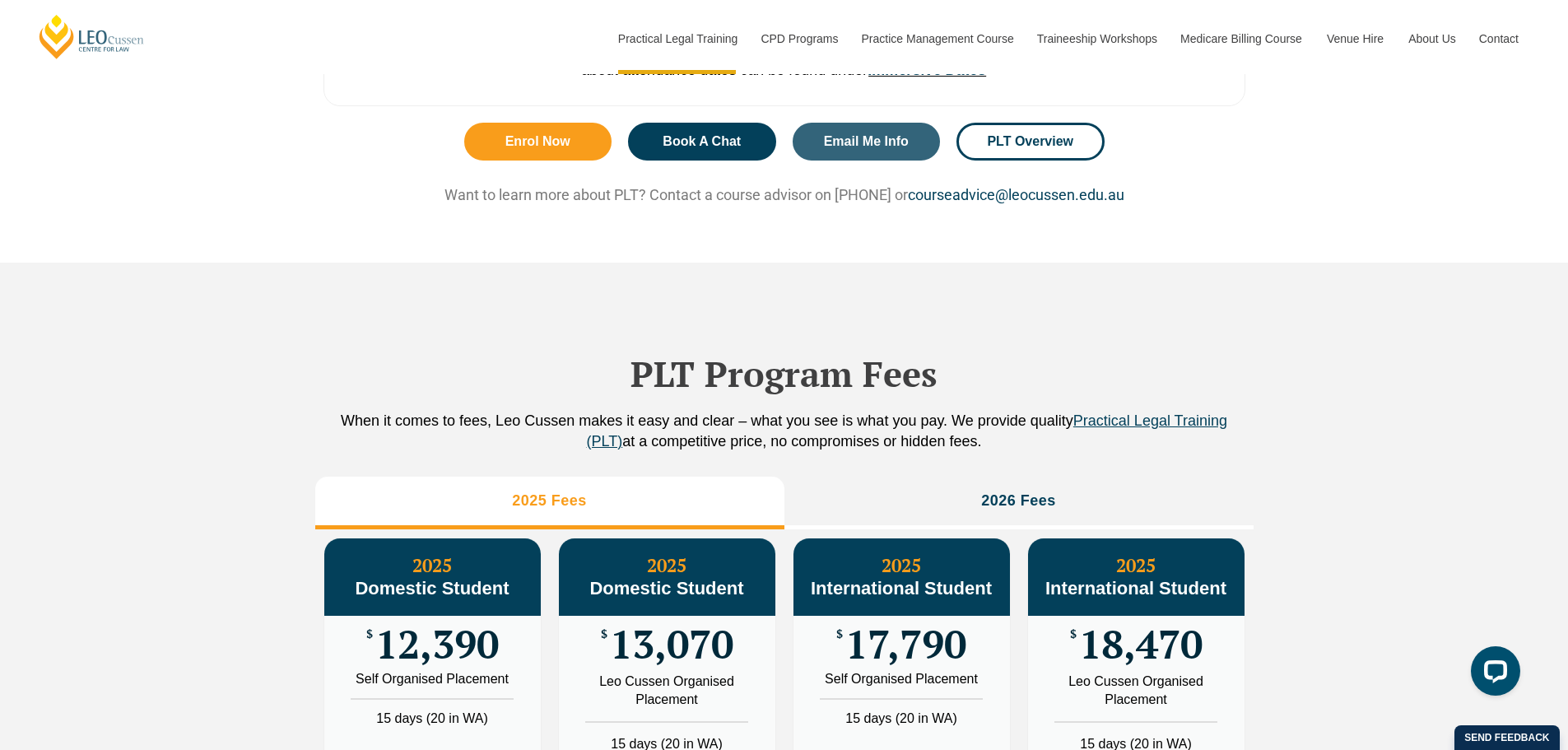 scroll, scrollTop: 2151, scrollLeft: 0, axis: vertical 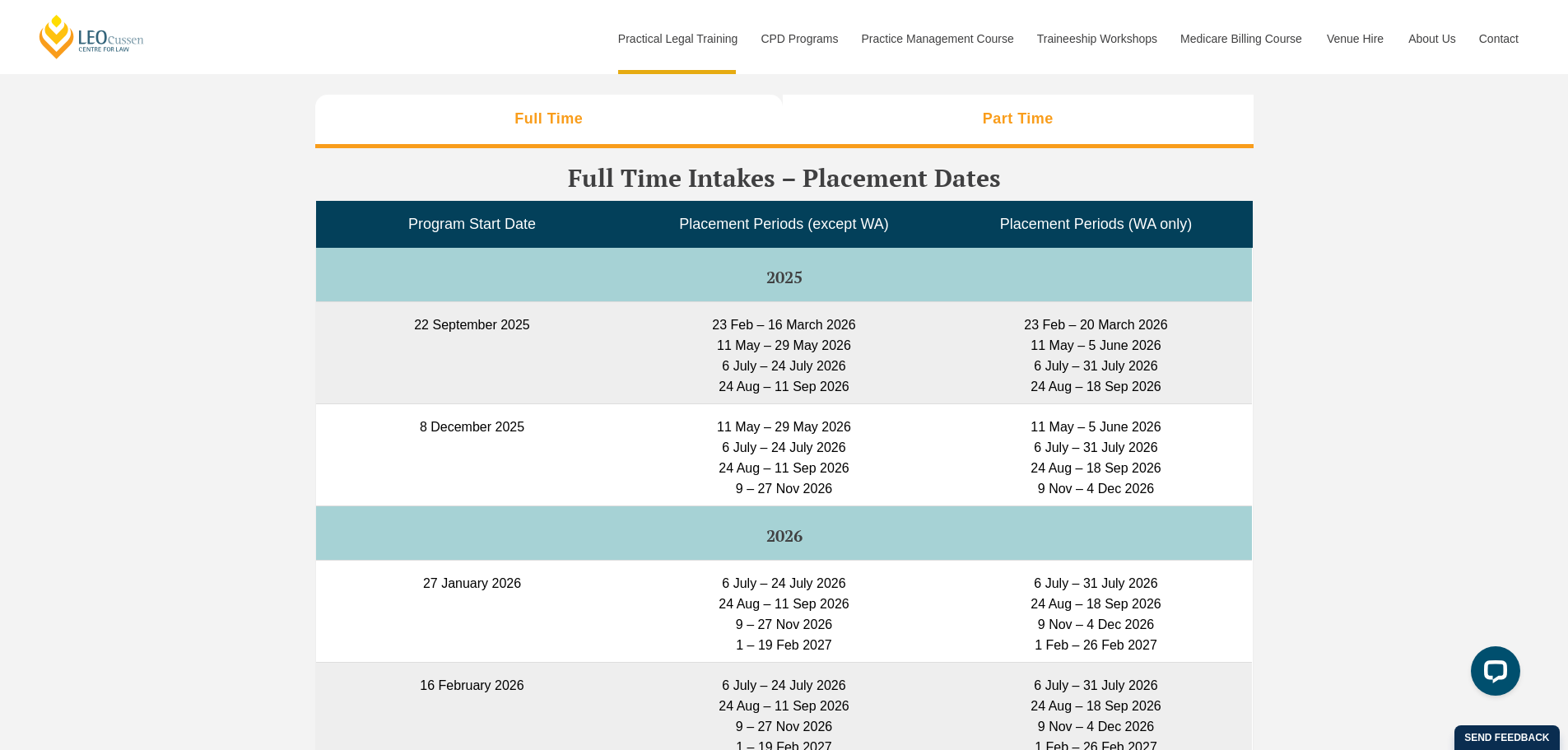 click on "Part Time" at bounding box center [1018, 121] 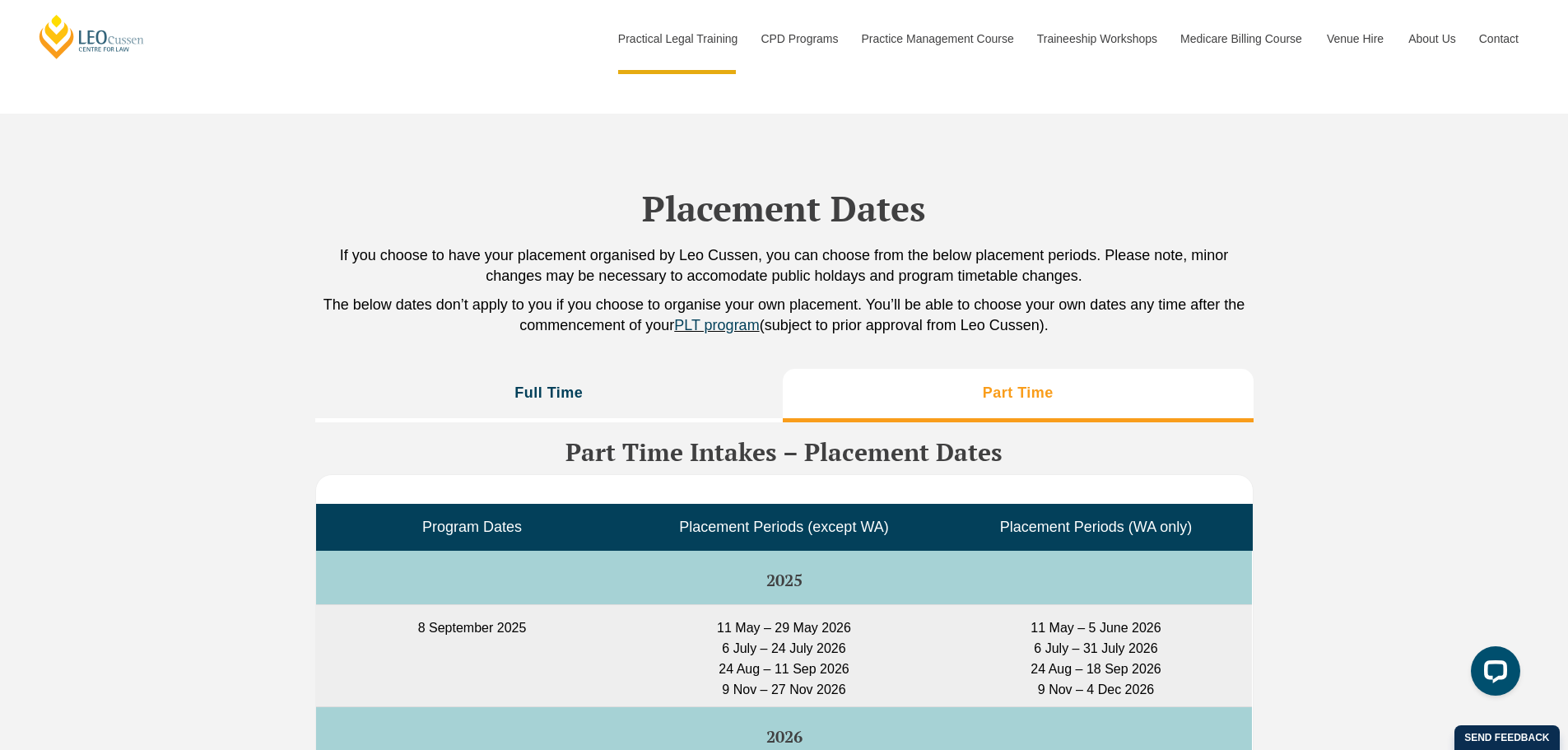 scroll, scrollTop: 4116, scrollLeft: 0, axis: vertical 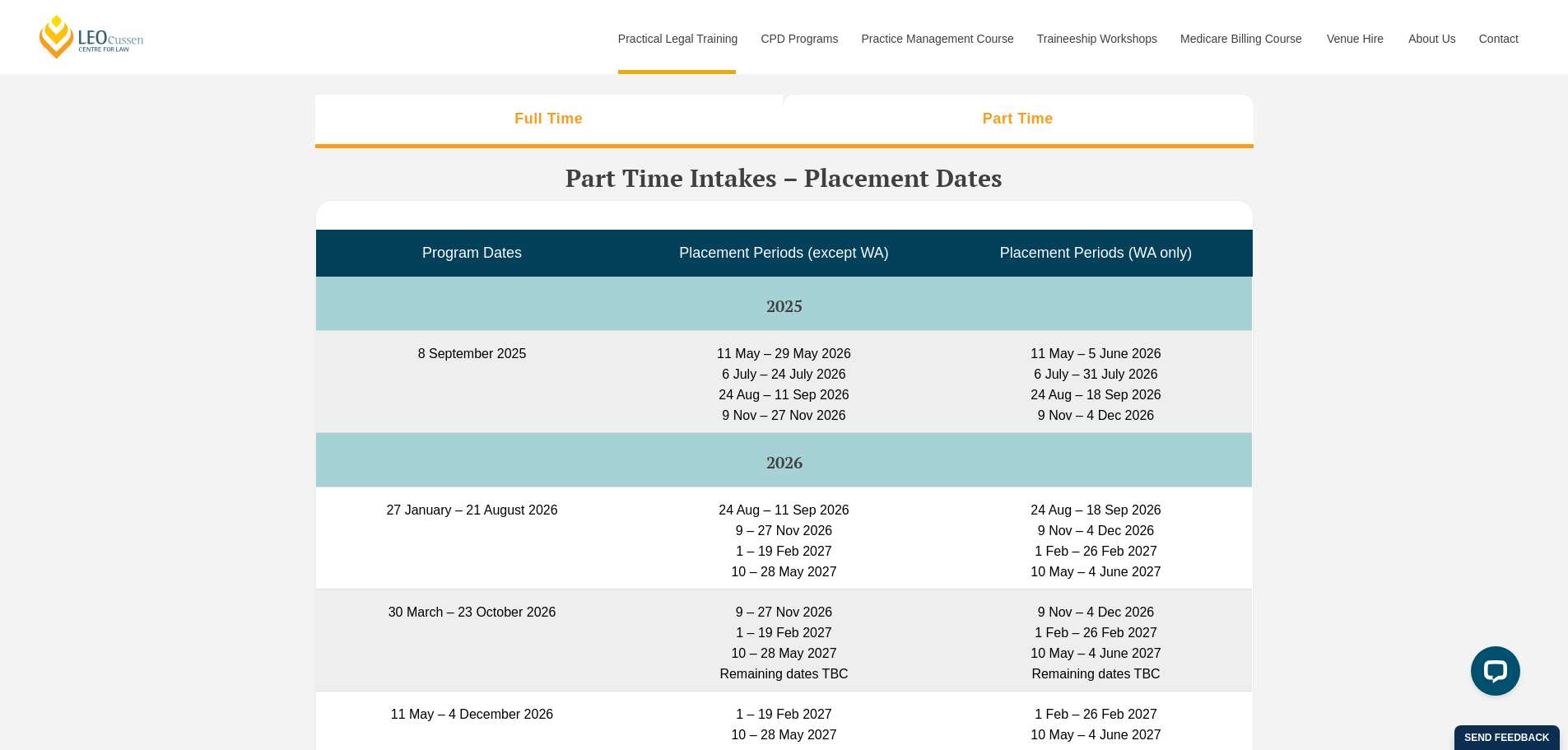 click on "Full Time" at bounding box center (549, 121) 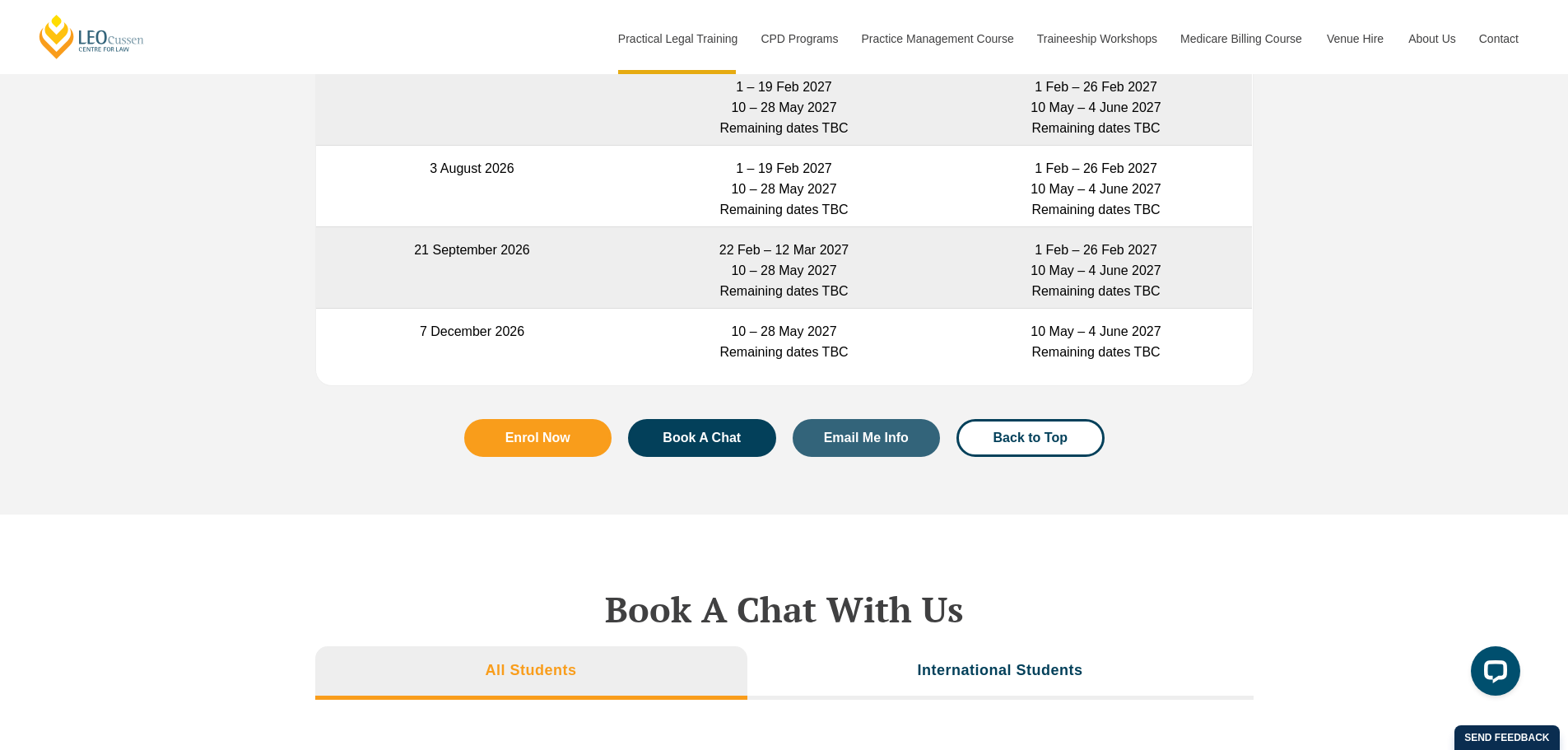 scroll, scrollTop: 4116, scrollLeft: 0, axis: vertical 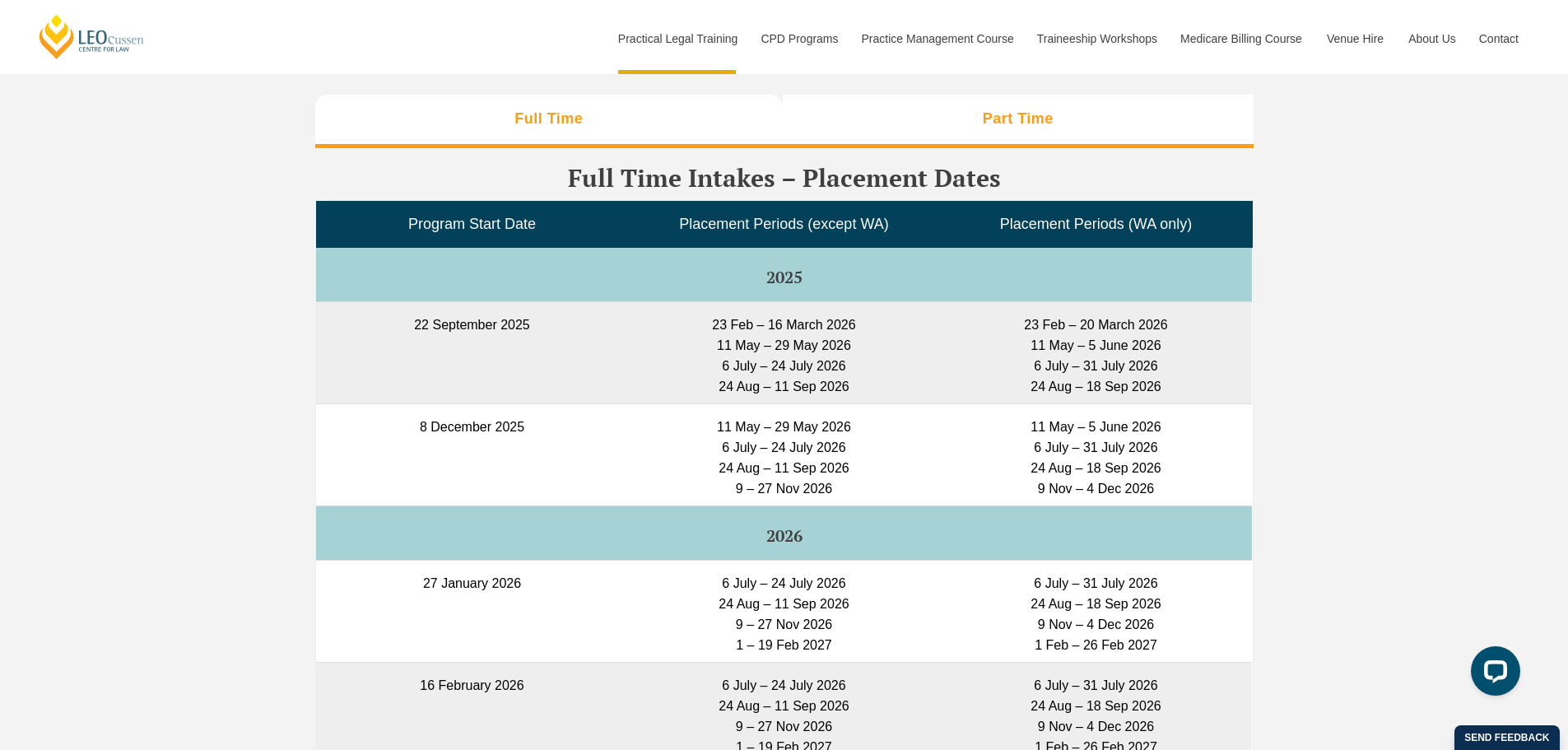 click on "Part Time" at bounding box center [1018, 121] 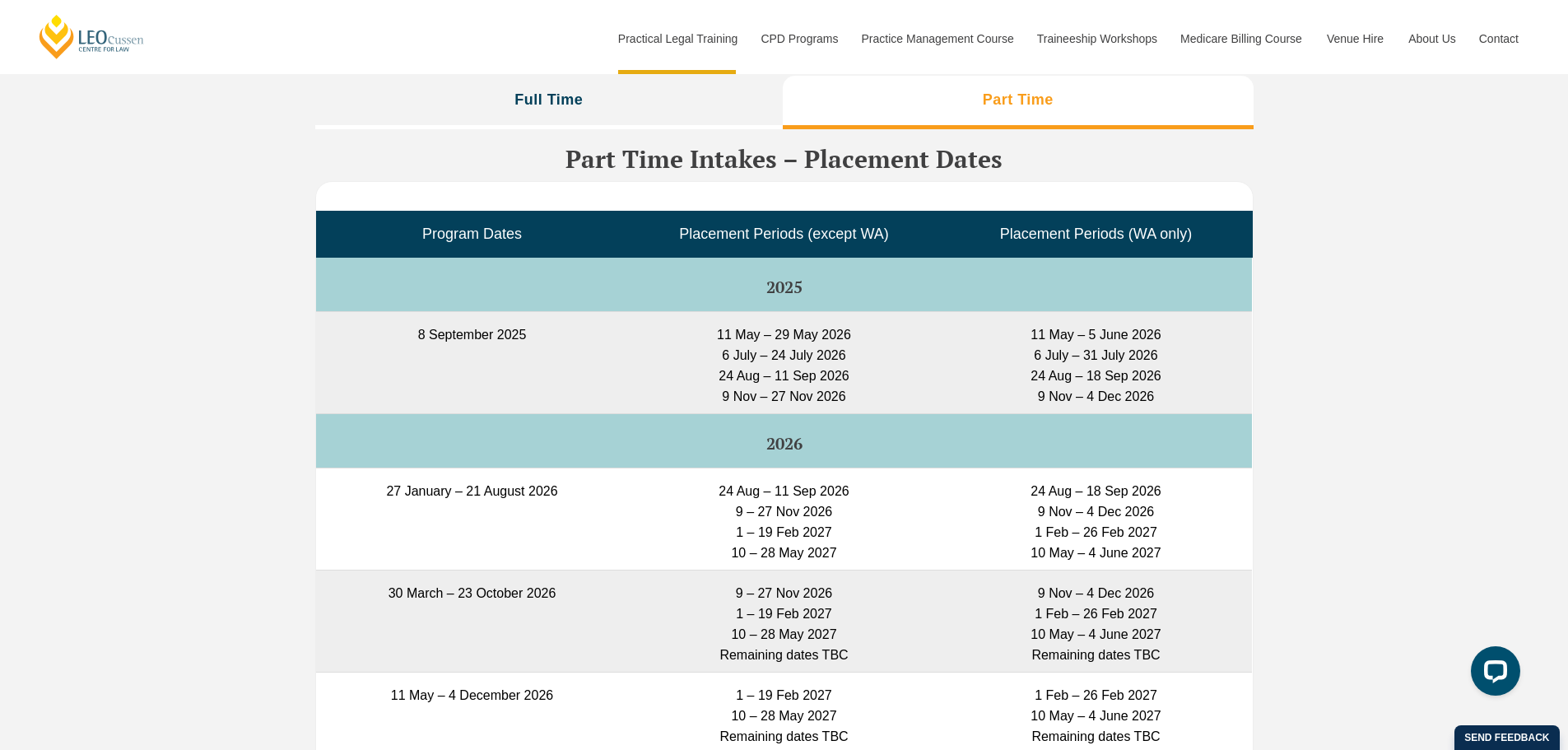 scroll, scrollTop: 4116, scrollLeft: 0, axis: vertical 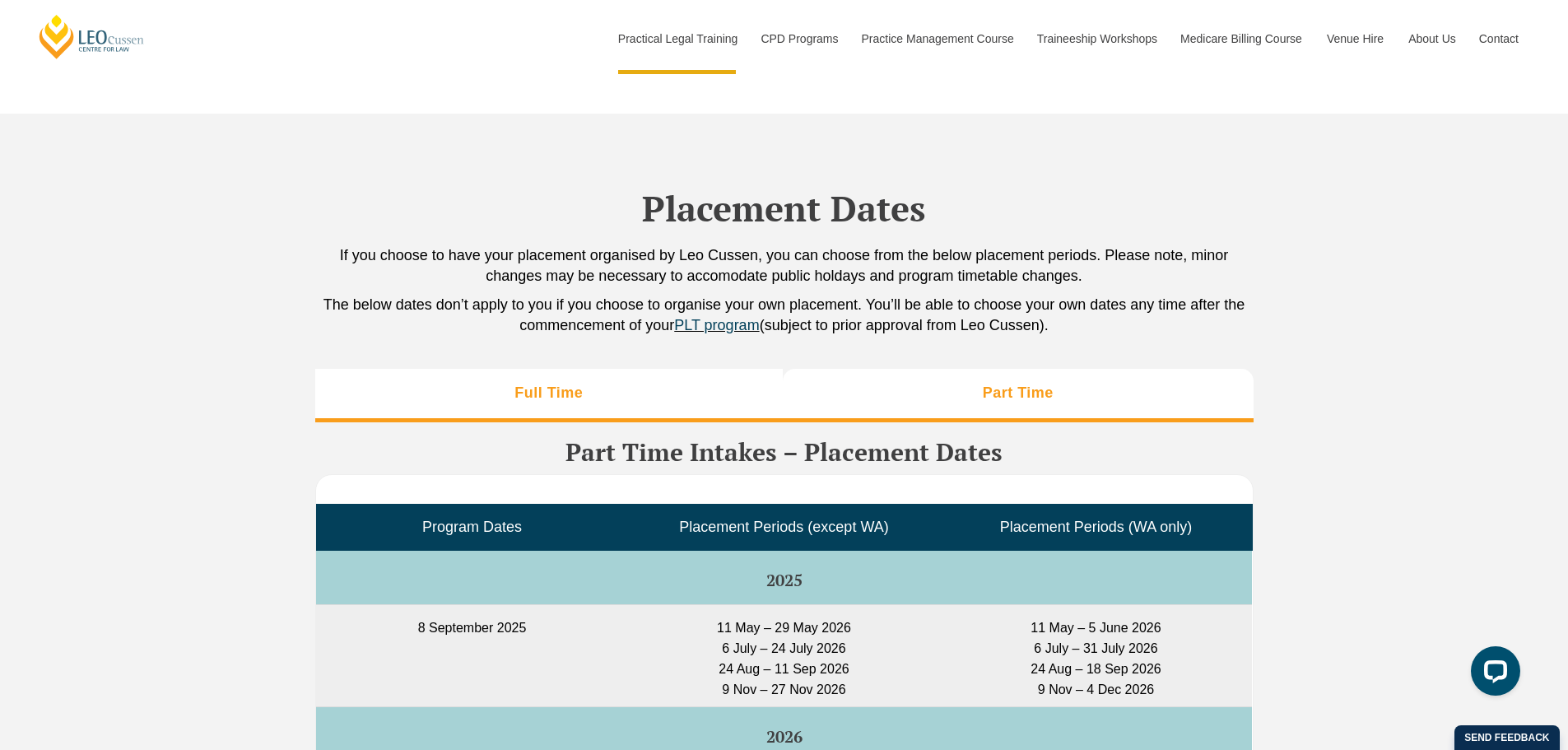 click on "Full Time" at bounding box center [548, 393] 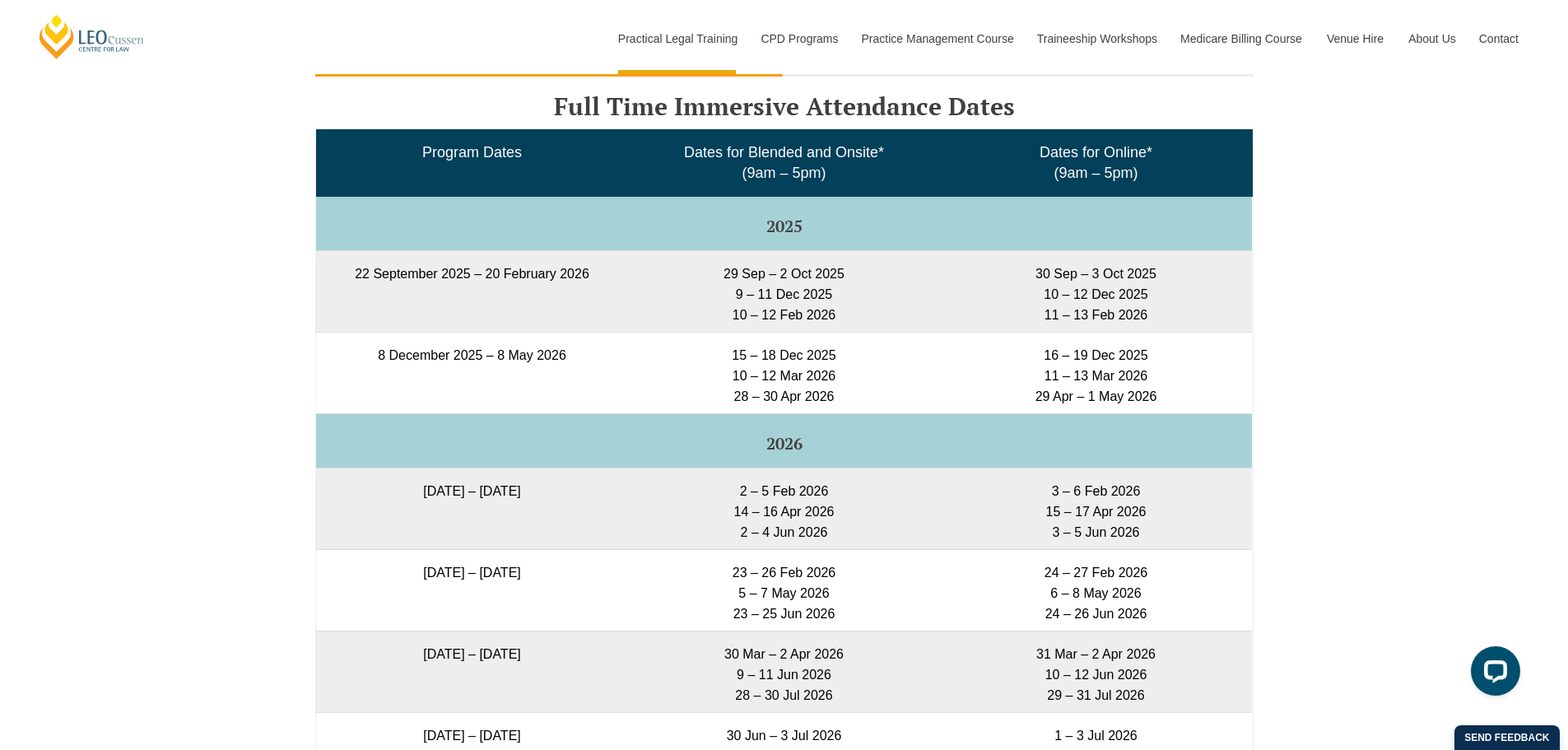 scroll, scrollTop: 2744, scrollLeft: 0, axis: vertical 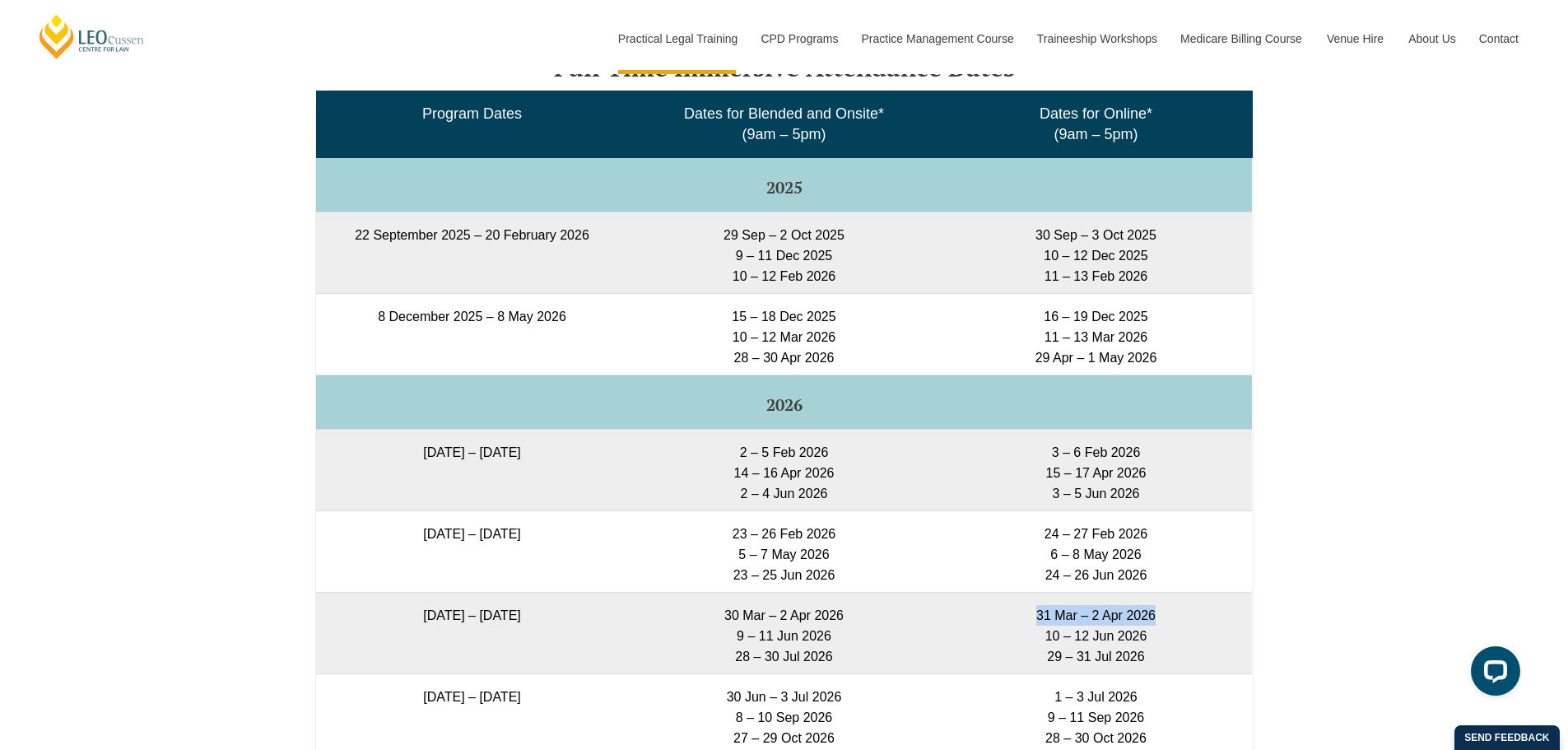 drag, startPoint x: 1161, startPoint y: 622, endPoint x: 1012, endPoint y: 596, distance: 151.25145 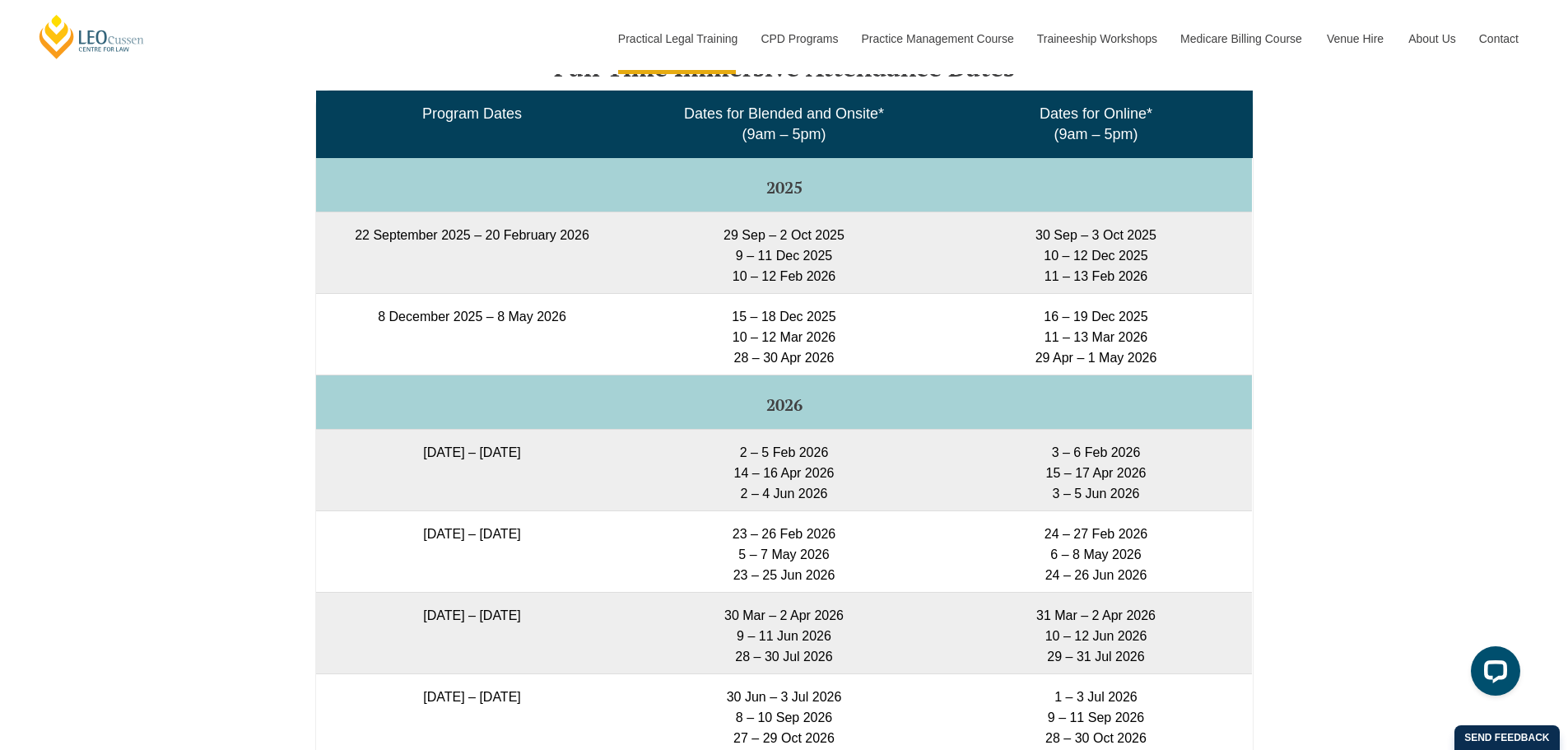 click on "31 Mar – 2 Apr 2026 10 – 12 Jun 2026 29 – 31 Jul 2026" at bounding box center (1096, 632) 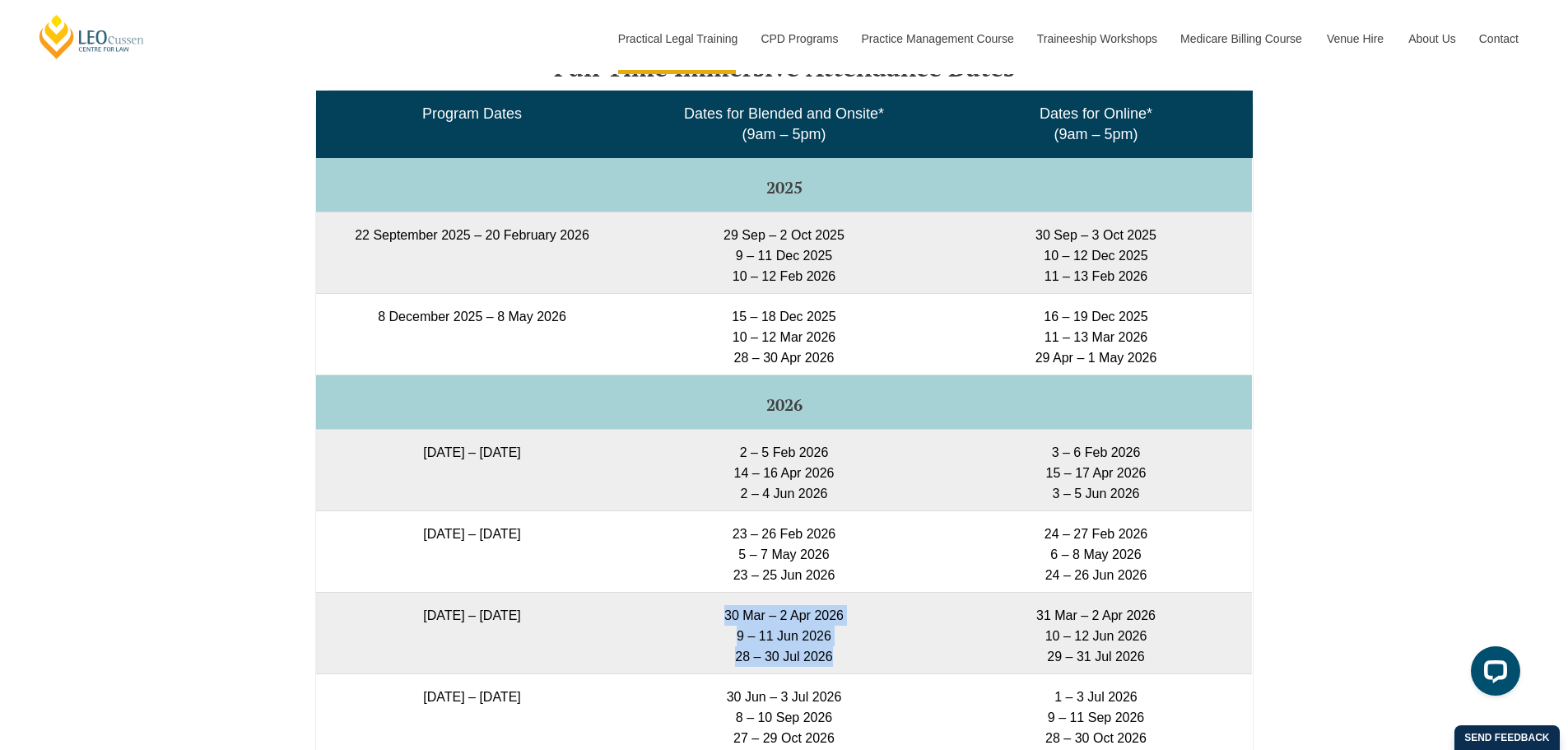 drag, startPoint x: 859, startPoint y: 651, endPoint x: 722, endPoint y: 619, distance: 140.6876 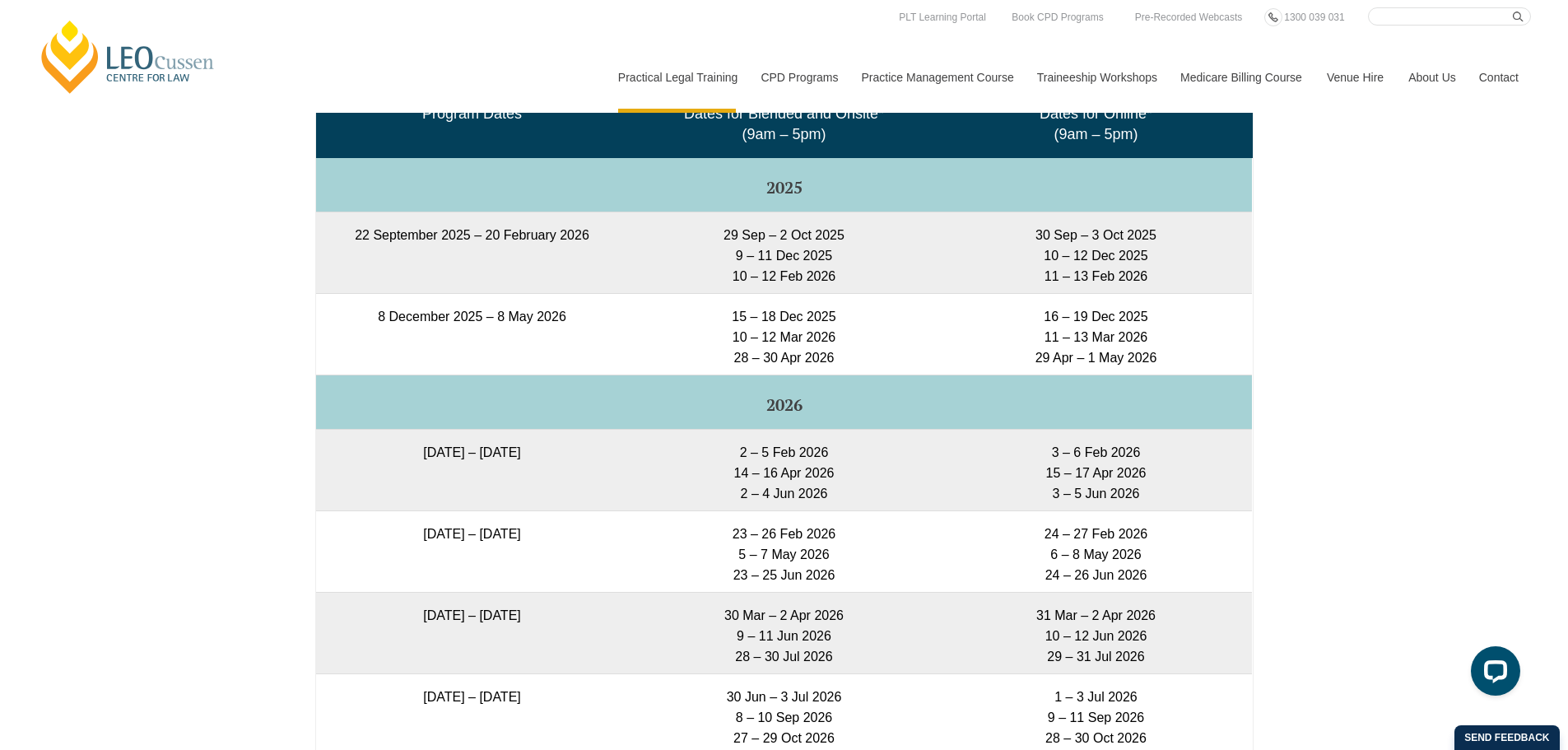 click on "Full Time
Part Time
Full Time Immersive Attendance Dates Program Dates Dates for Blended and Onsite* (9am – 5pm) Dates for Online* (9am – 5pm) 2025 22 September 2025 – 20 February 2026 29 Sep – 2 Oct 2025 9 – 11 Dec 2025 10 – 12 Feb 2026 30 Sep – 3 Oct 2025 10 – 12 Dec 2025 11 – 13 Feb 2026 15 – 18 Dec 2025 2026" at bounding box center [784, 543] 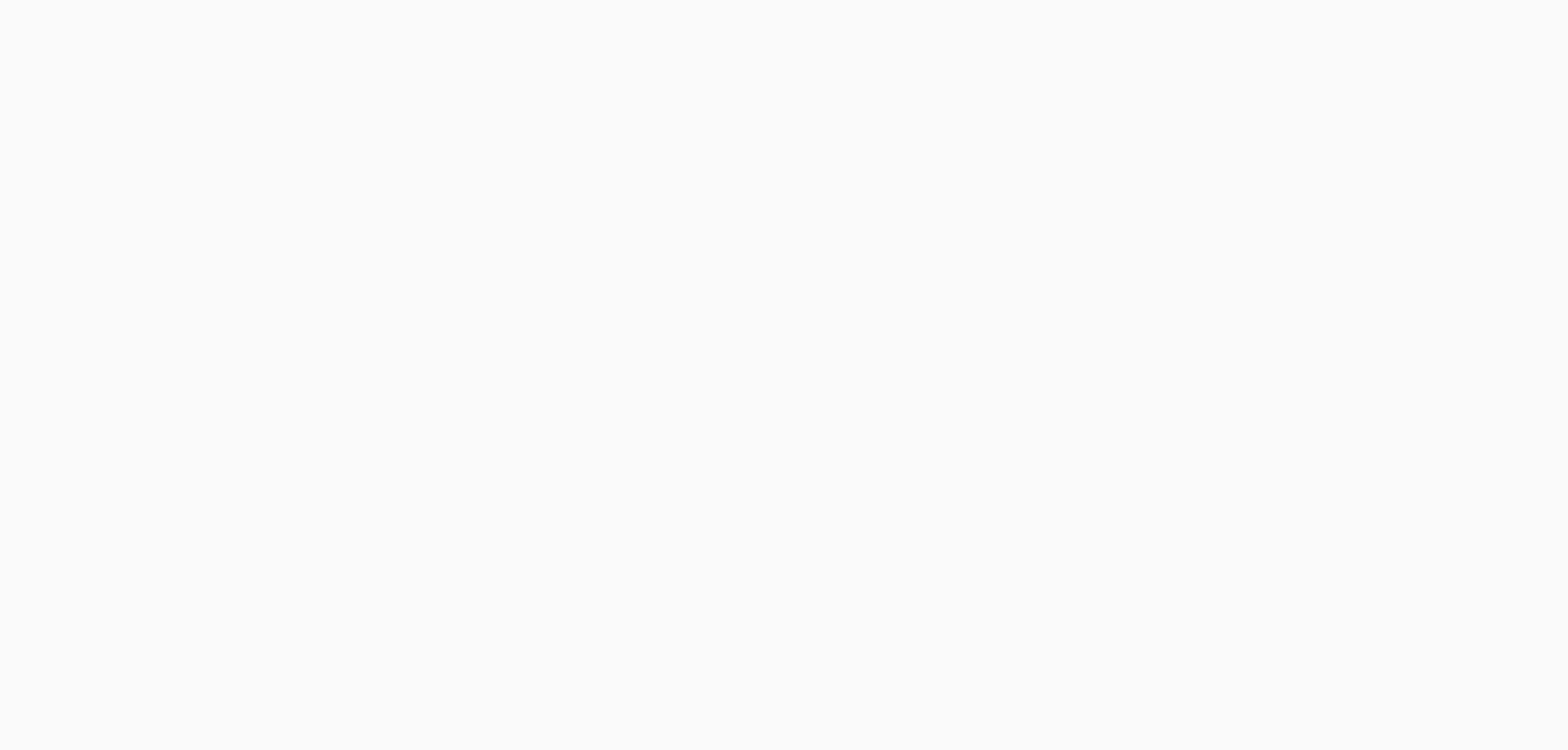 scroll, scrollTop: 0, scrollLeft: 0, axis: both 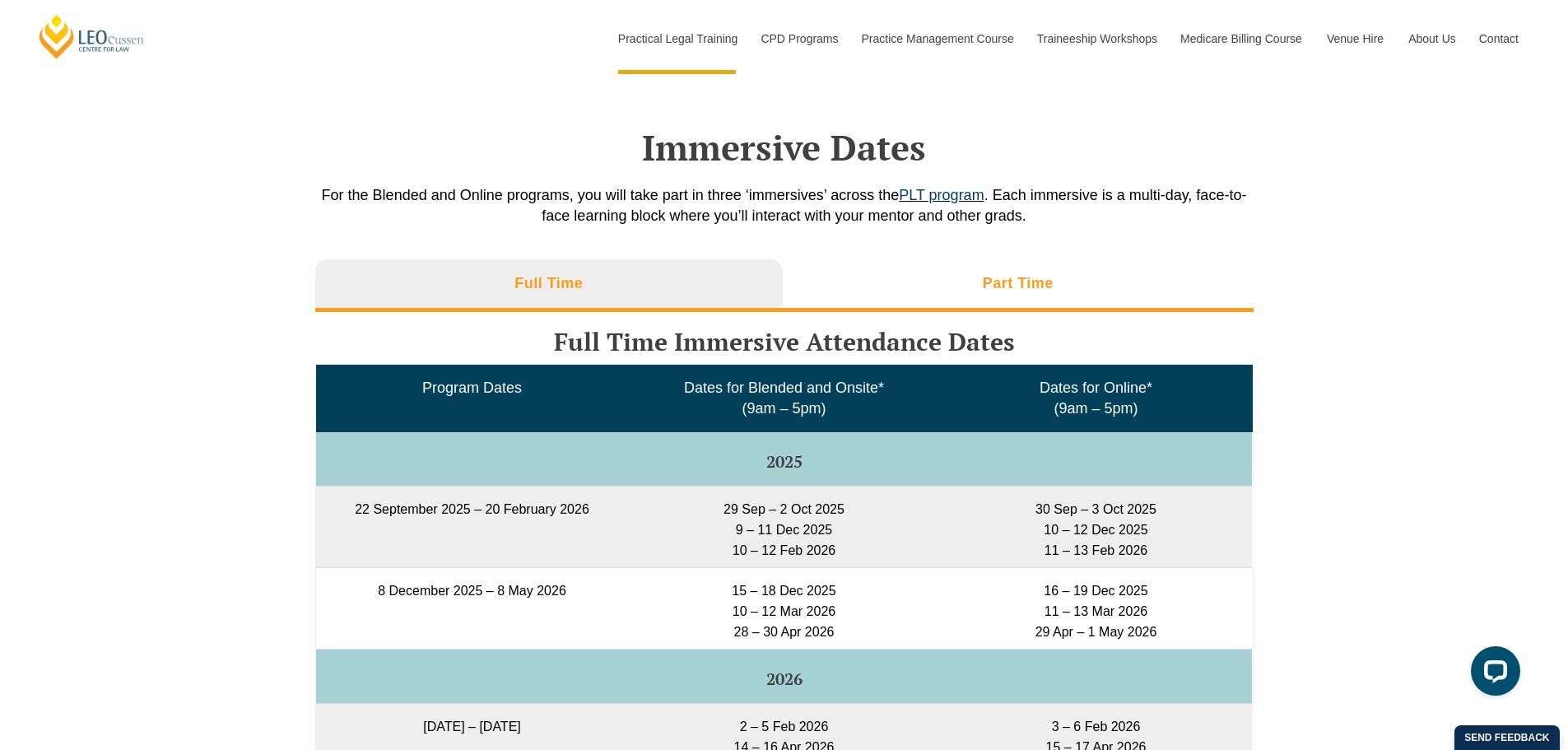 click on "Part Time" at bounding box center [1018, 283] 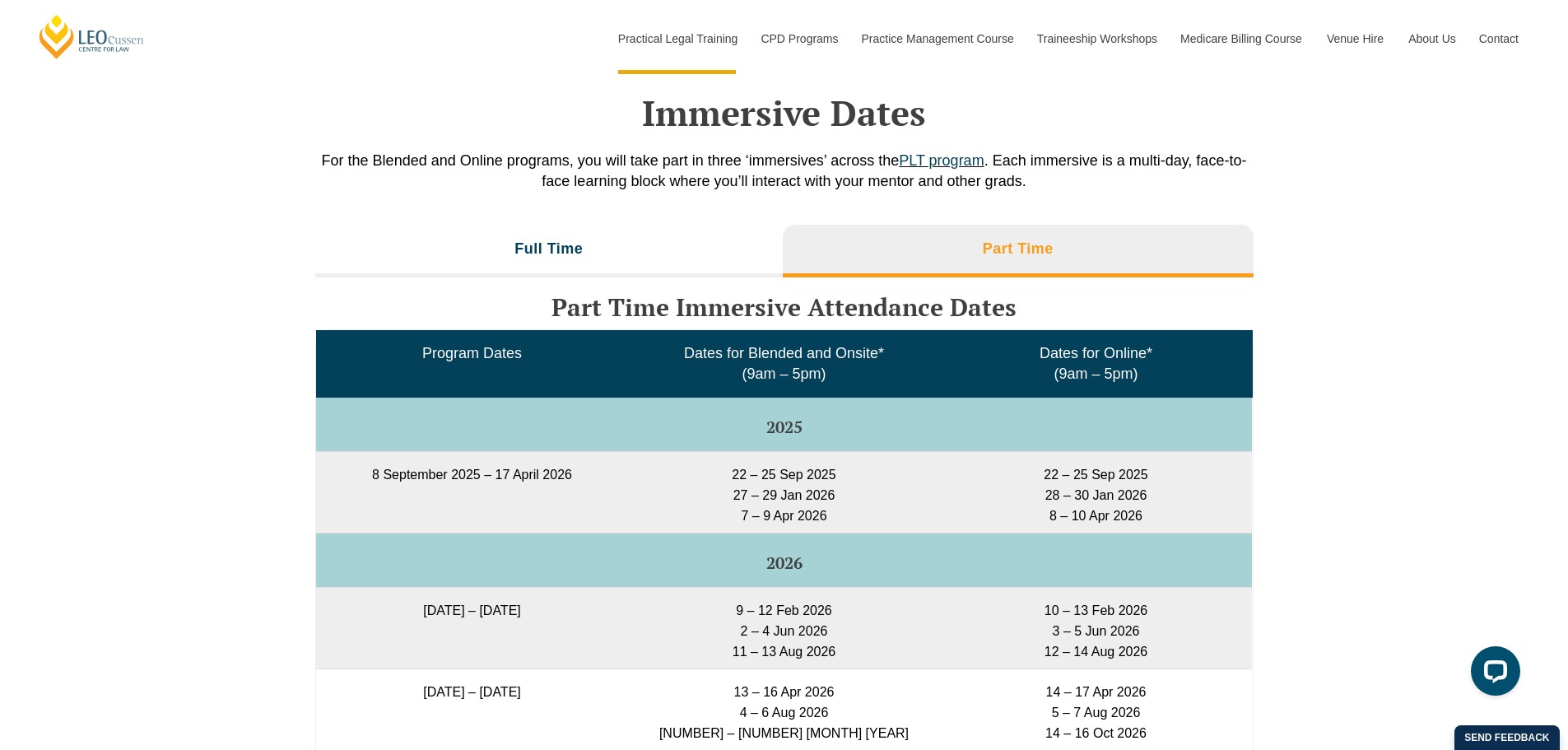 scroll, scrollTop: 2470, scrollLeft: 0, axis: vertical 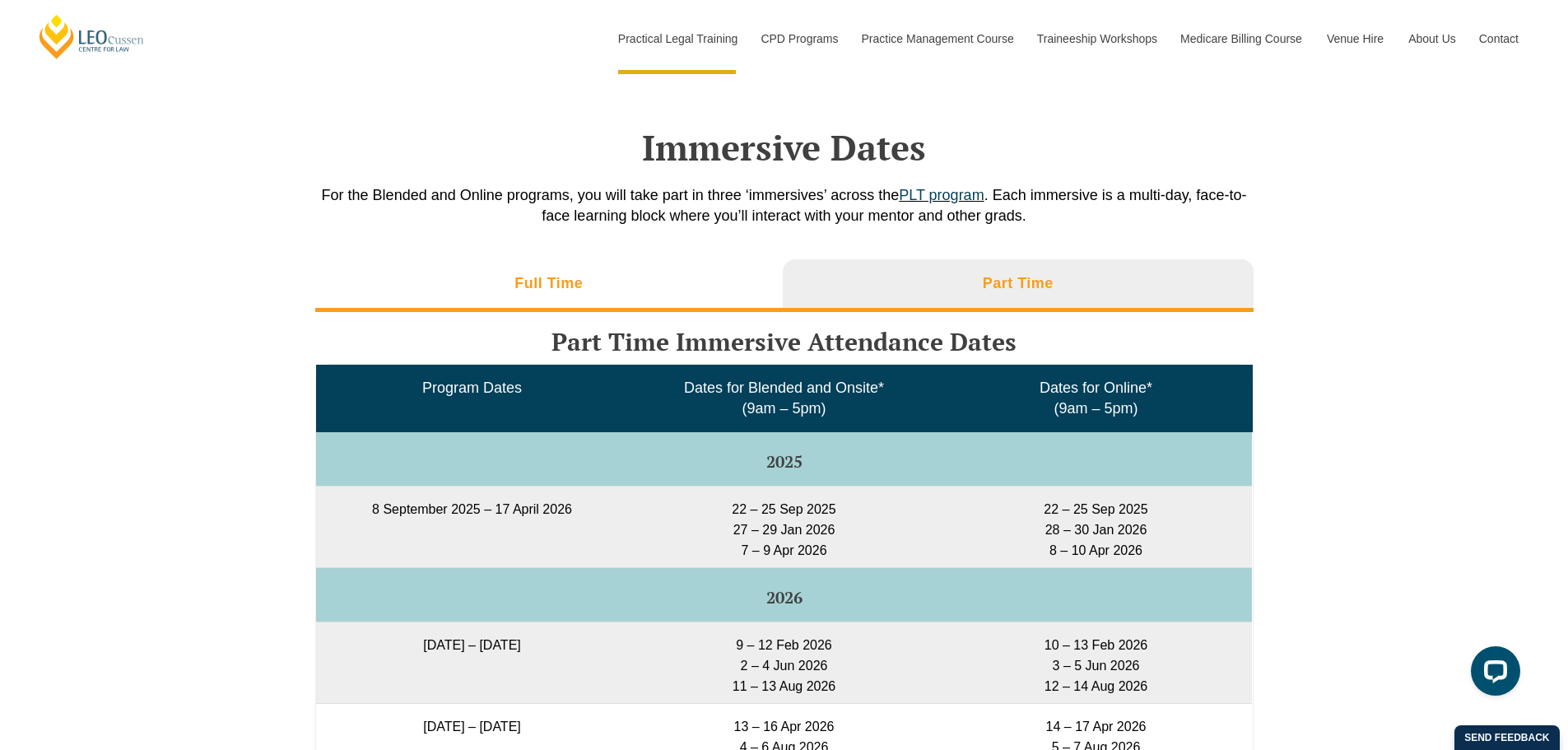 click on "Full Time" at bounding box center [548, 283] 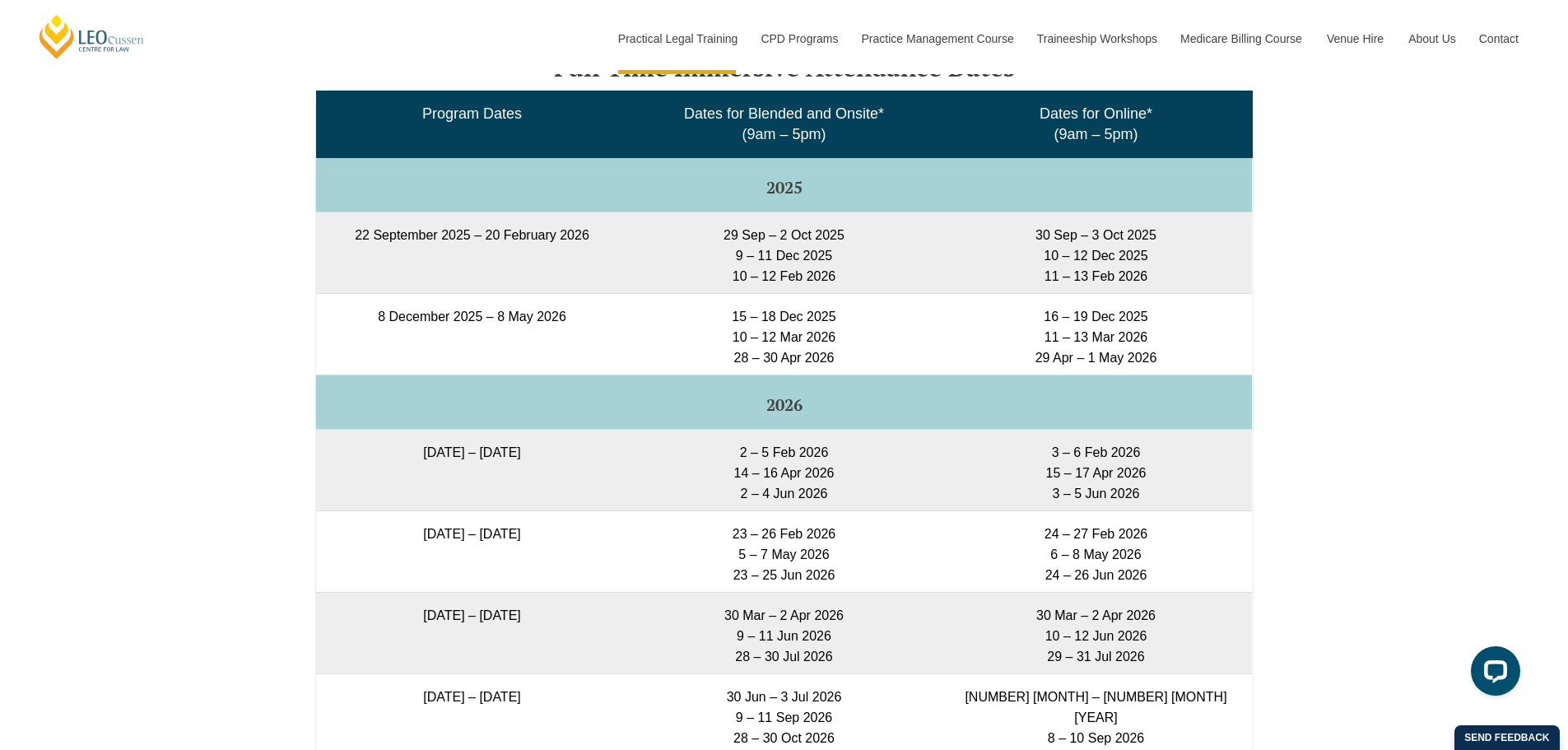 scroll, scrollTop: 3019, scrollLeft: 0, axis: vertical 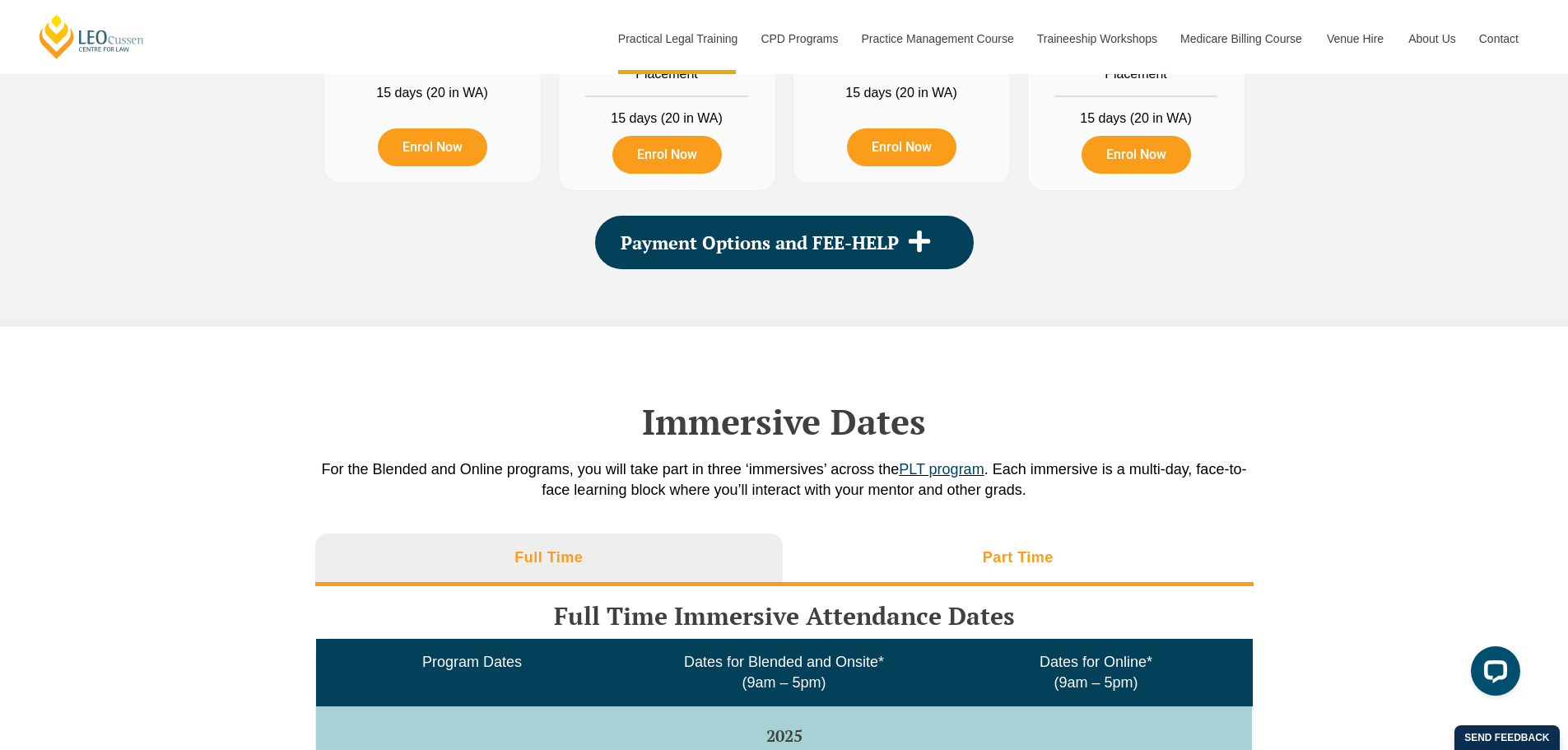 click on "Part Time" at bounding box center [1018, 560] 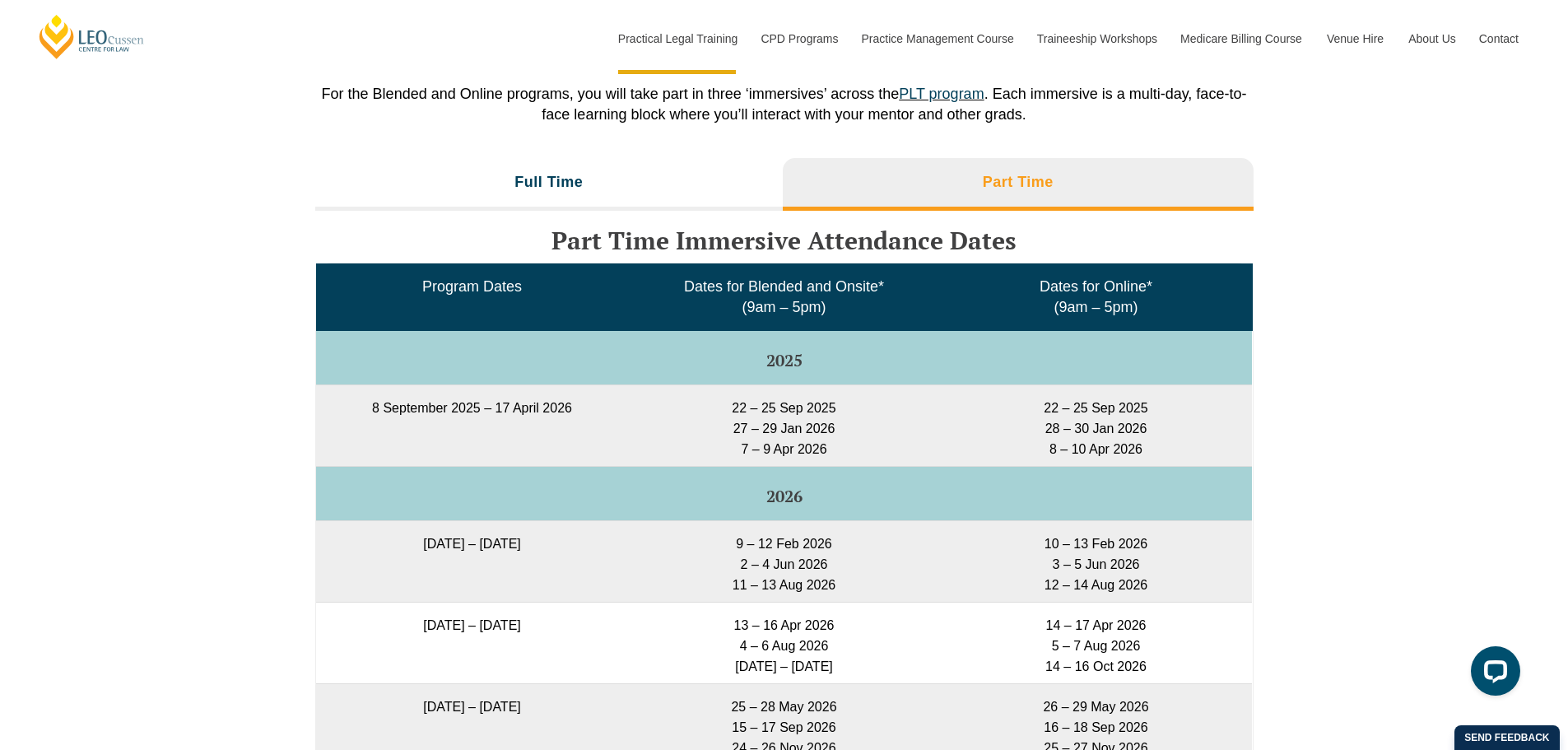 scroll, scrollTop: 2745, scrollLeft: 0, axis: vertical 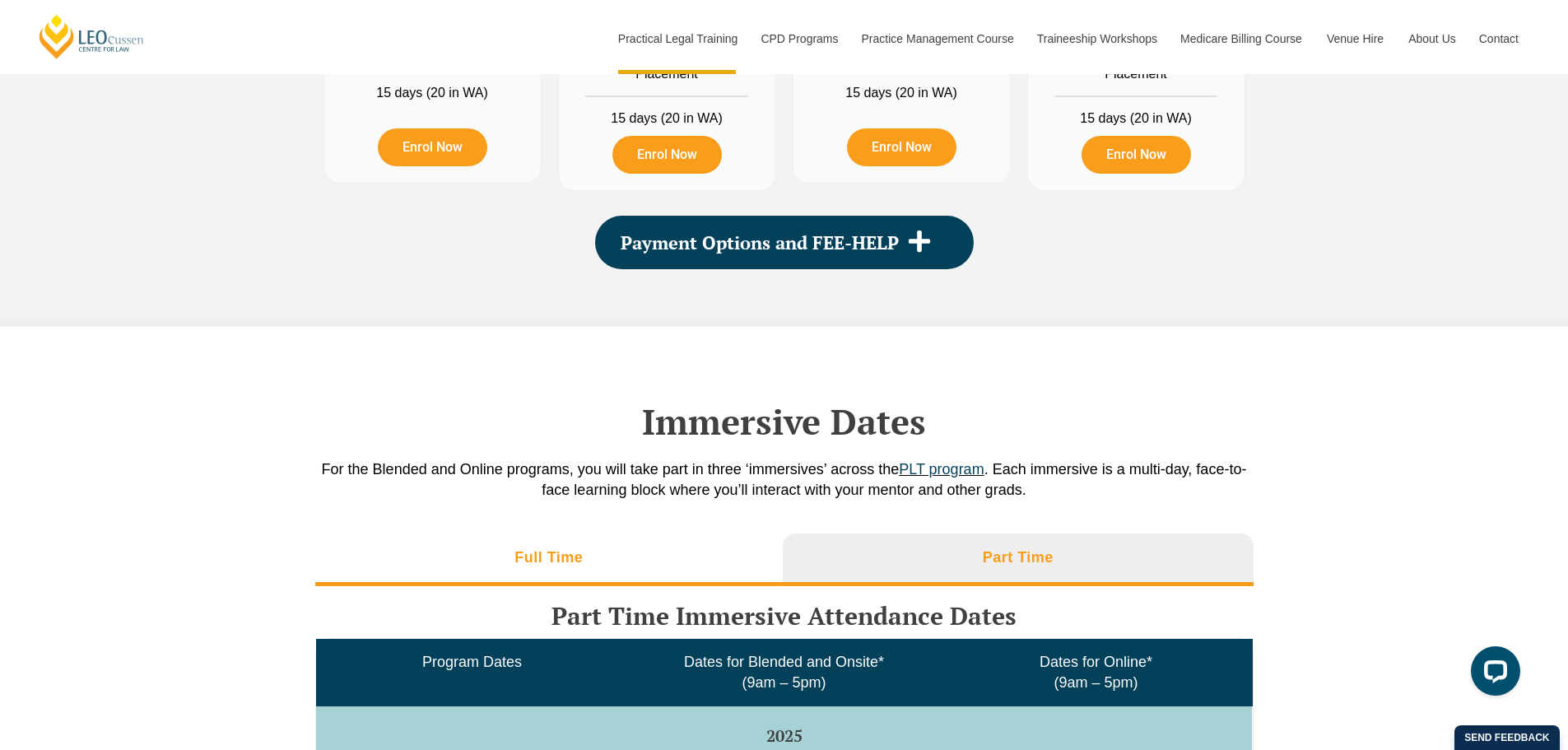 click on "Full Time" at bounding box center [548, 557] 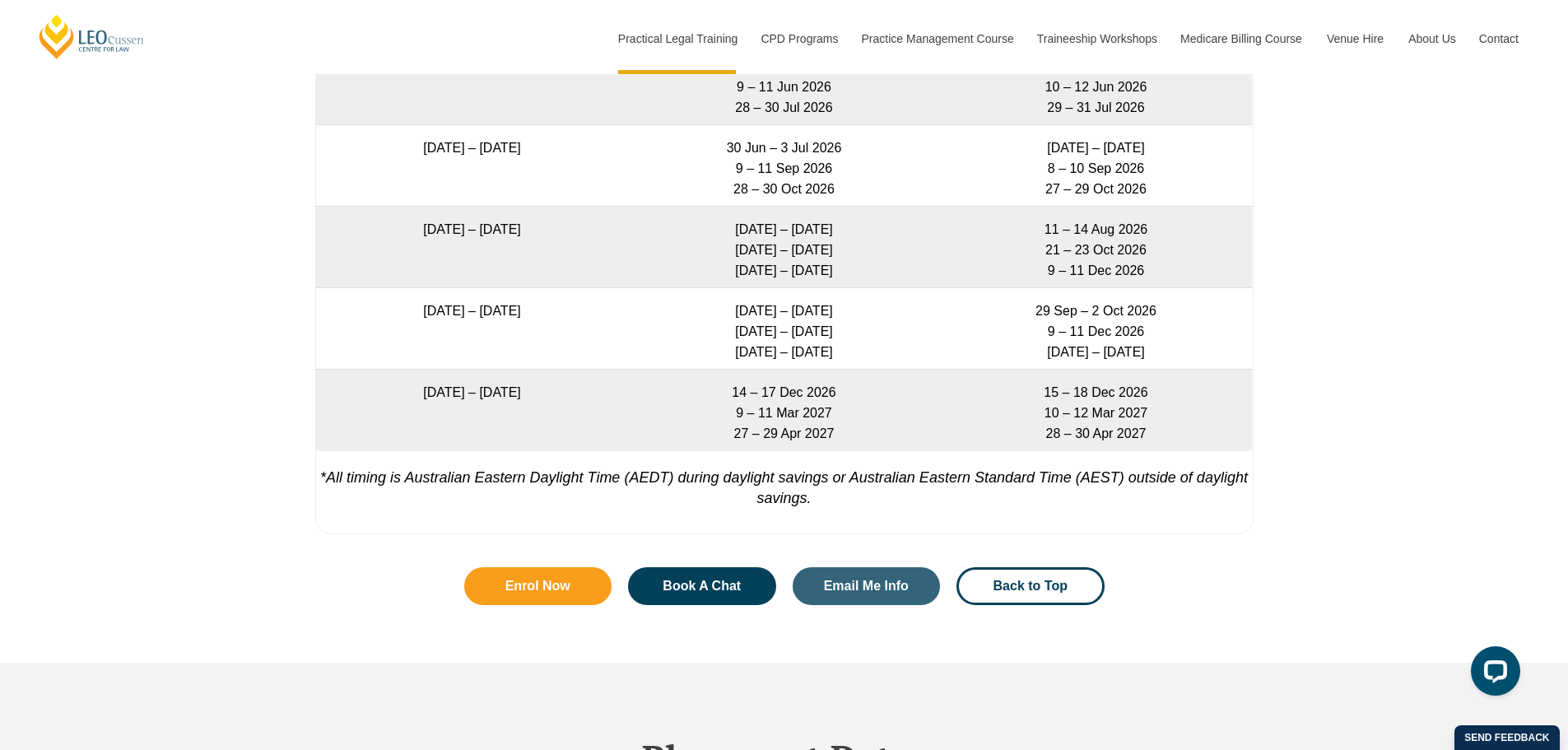 scroll, scrollTop: 2470, scrollLeft: 0, axis: vertical 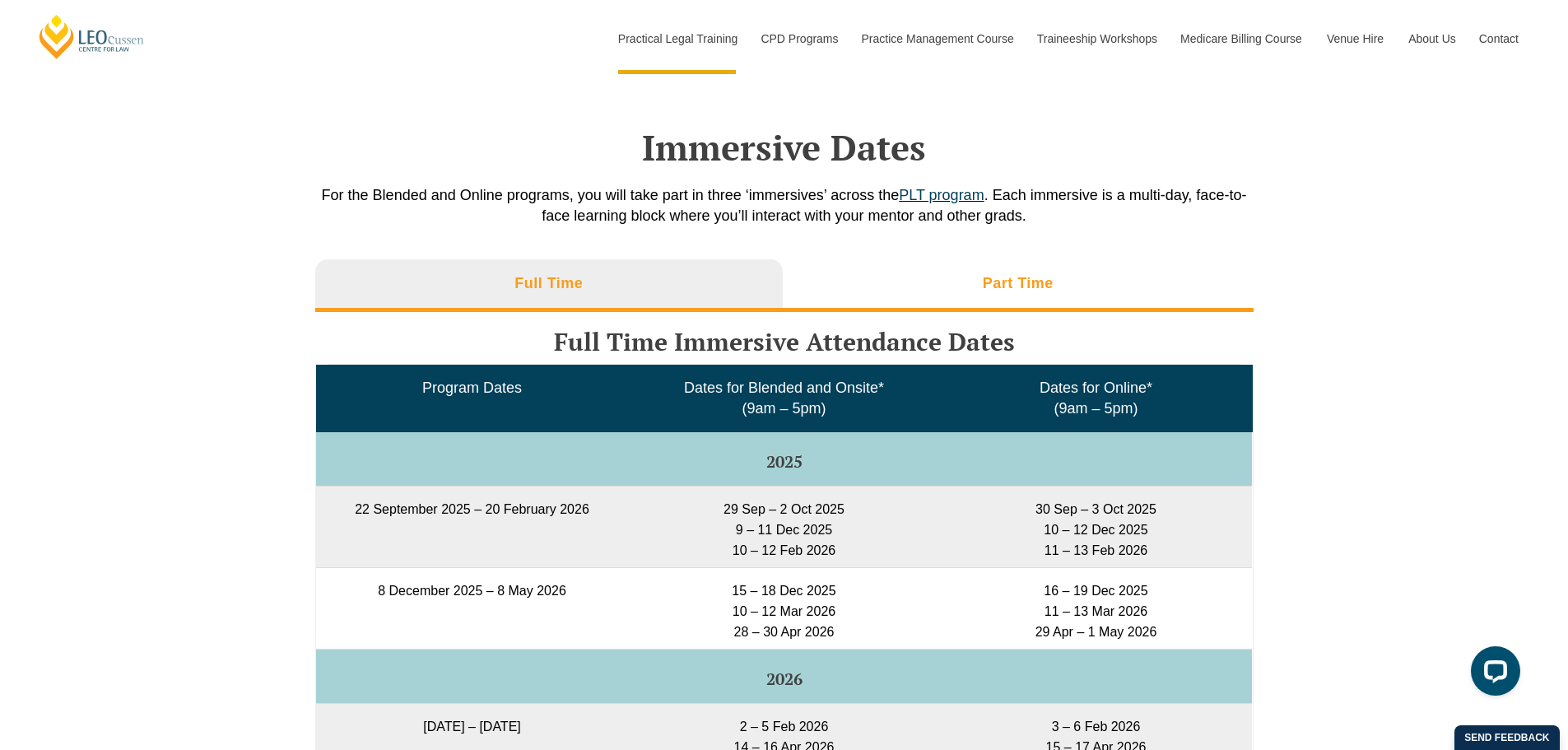 click on "Part Time" at bounding box center (1018, 286) 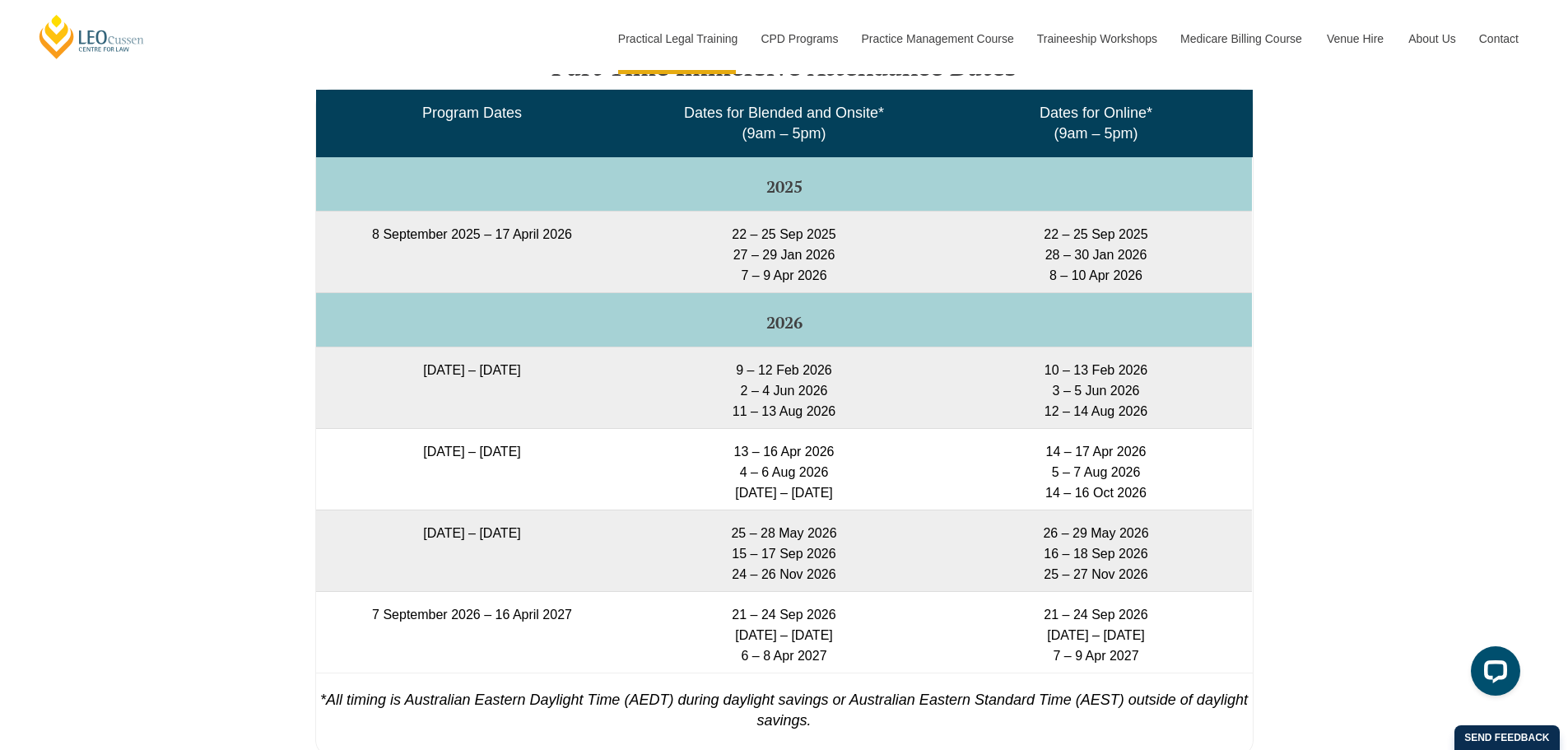 scroll, scrollTop: 2470, scrollLeft: 0, axis: vertical 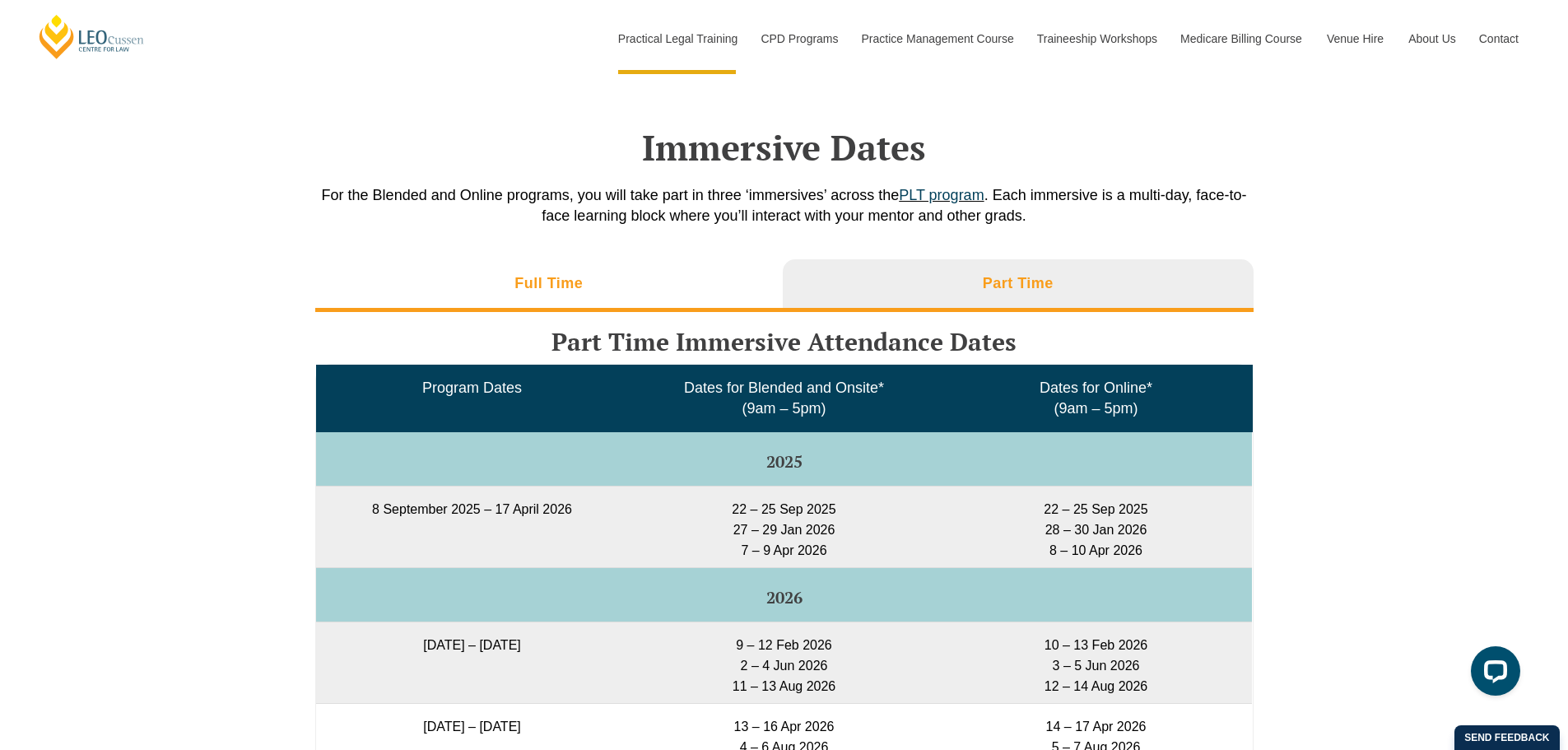 click on "Full Time" at bounding box center (549, 286) 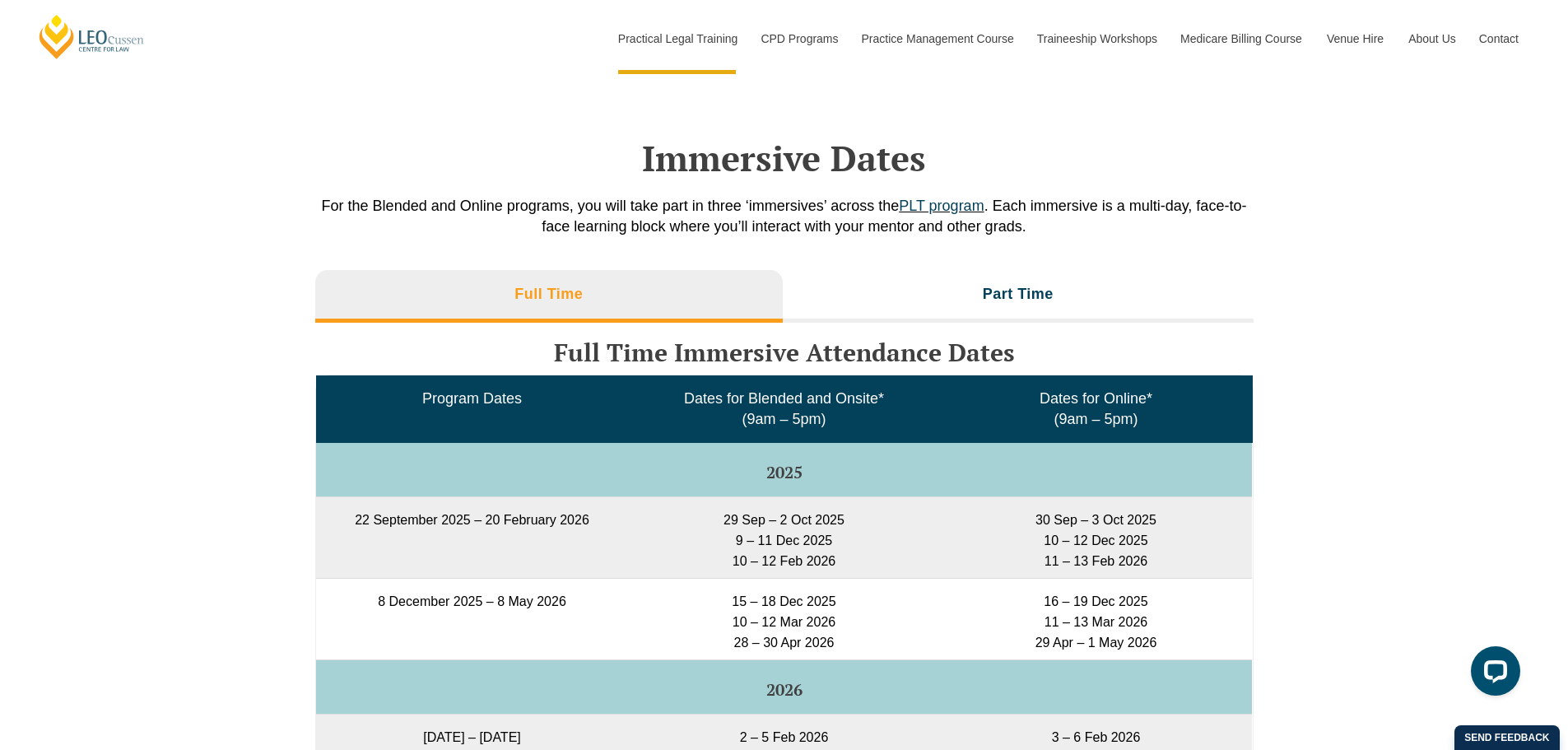 scroll, scrollTop: 2196, scrollLeft: 0, axis: vertical 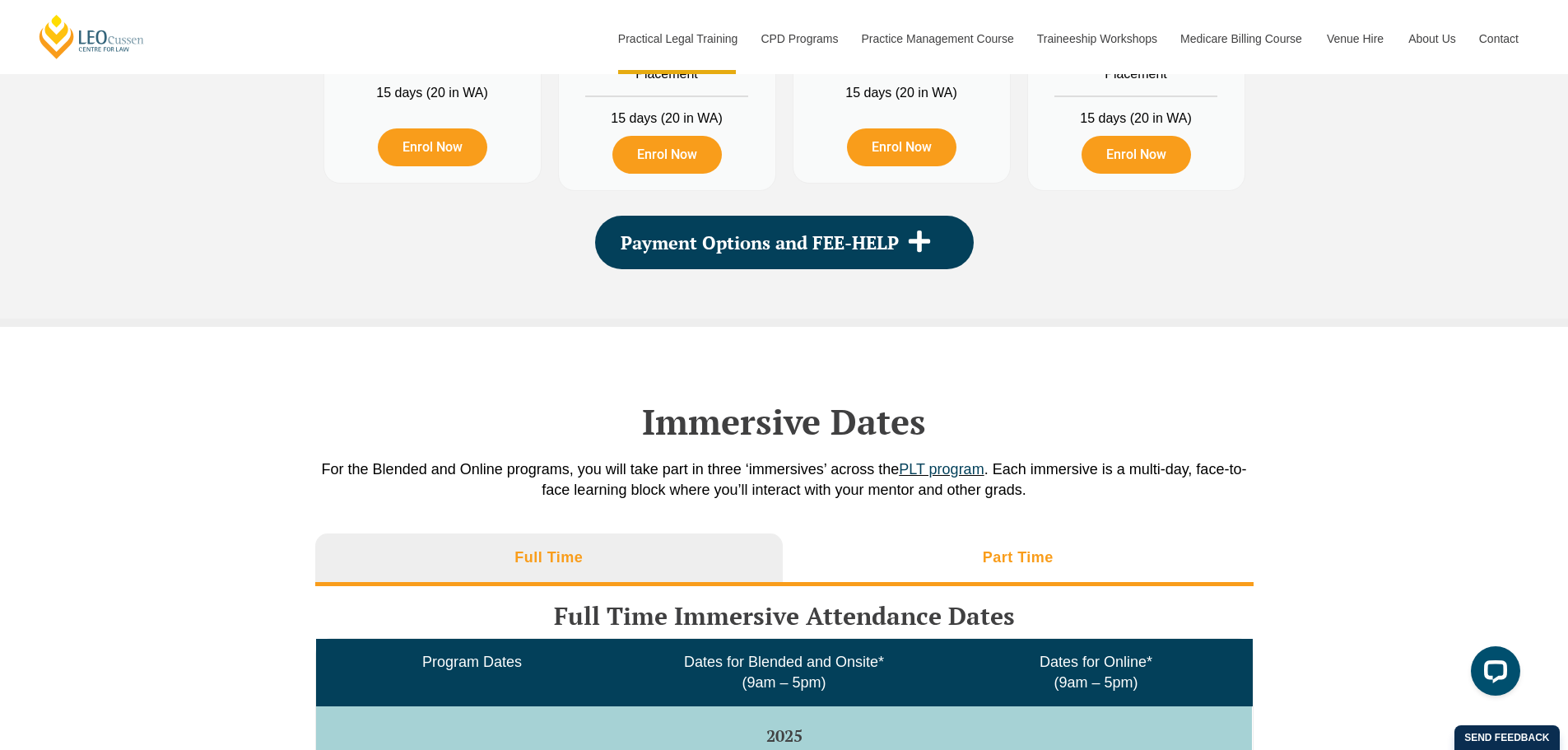 click on "Part Time" at bounding box center (1018, 557) 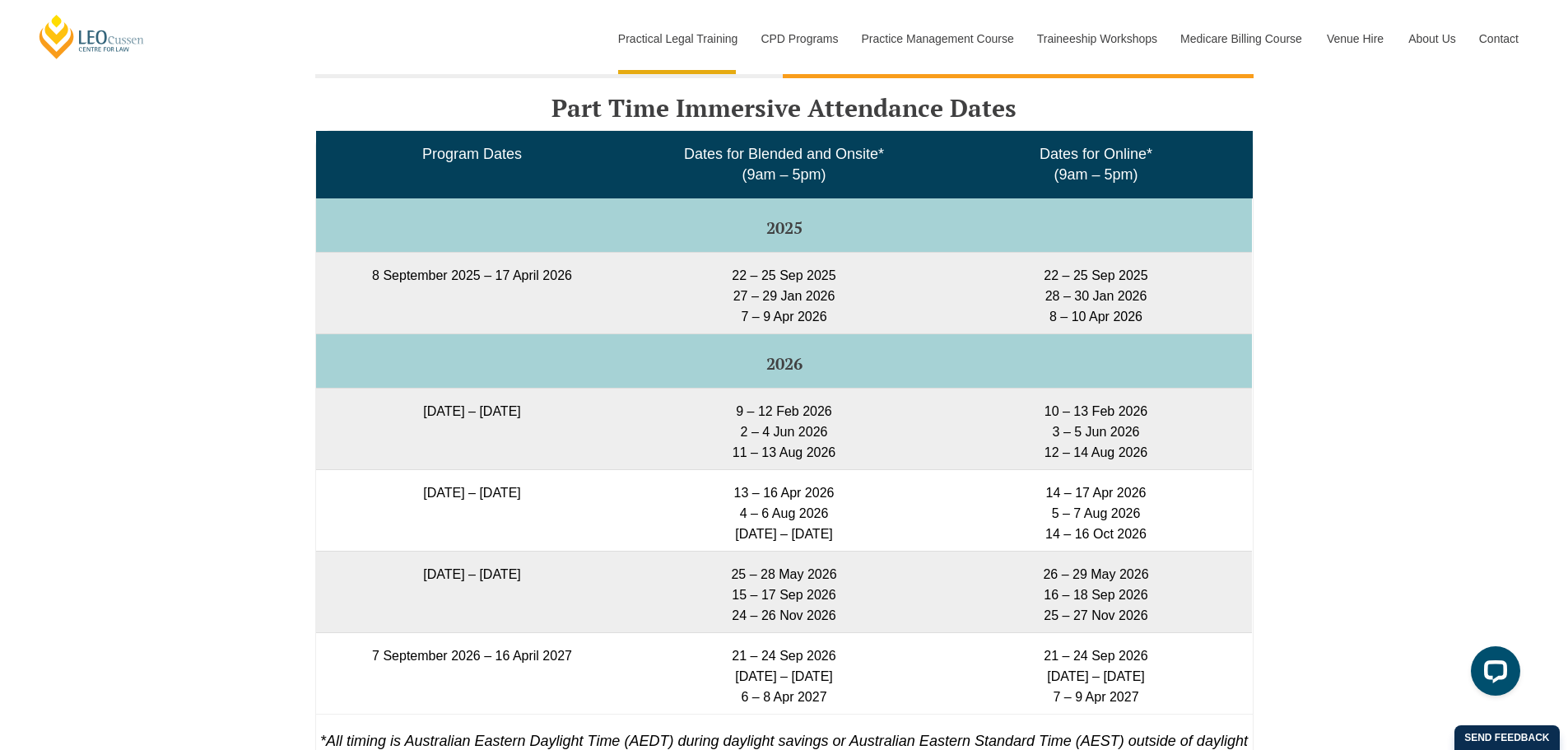 scroll, scrollTop: 2745, scrollLeft: 0, axis: vertical 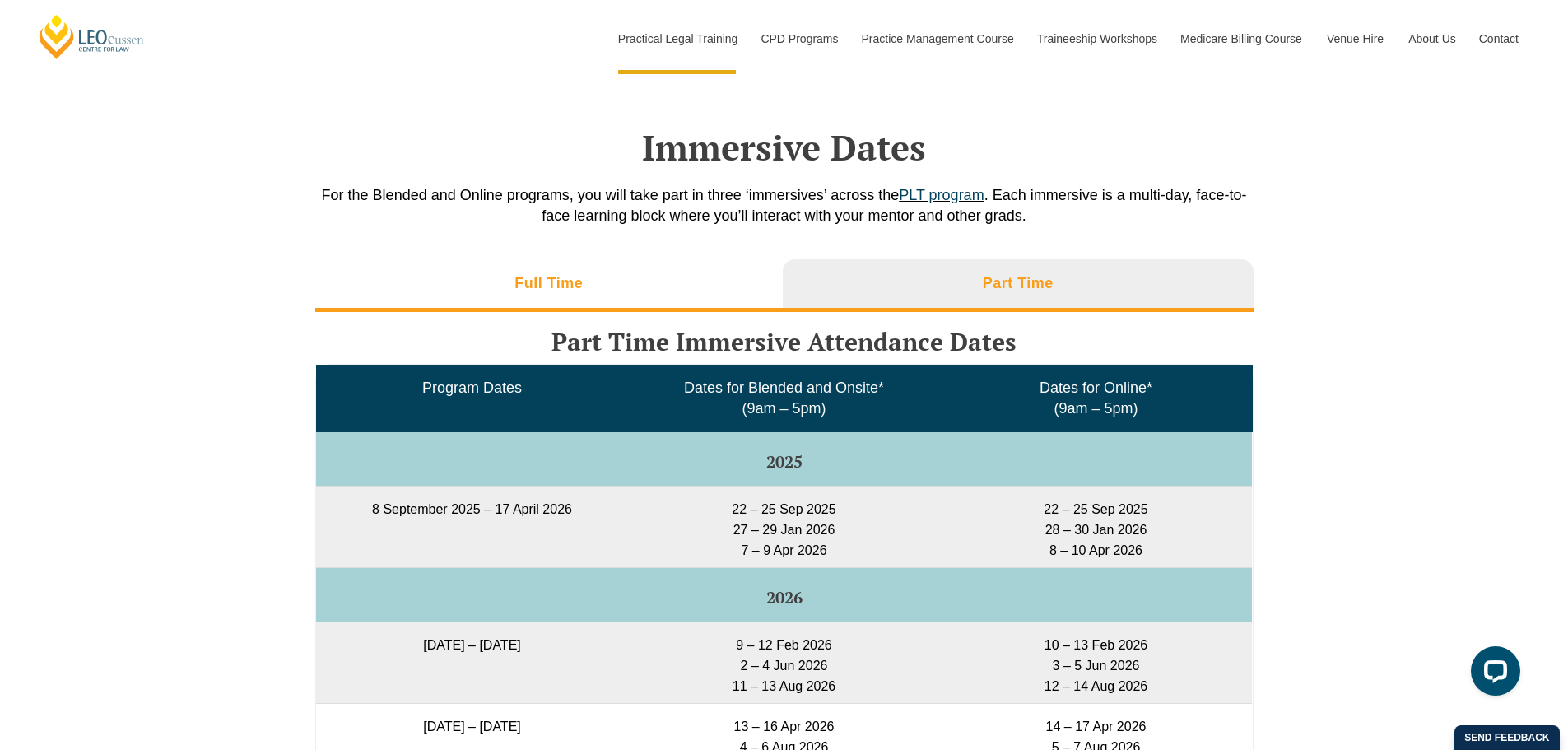 click on "Full Time" at bounding box center (549, 286) 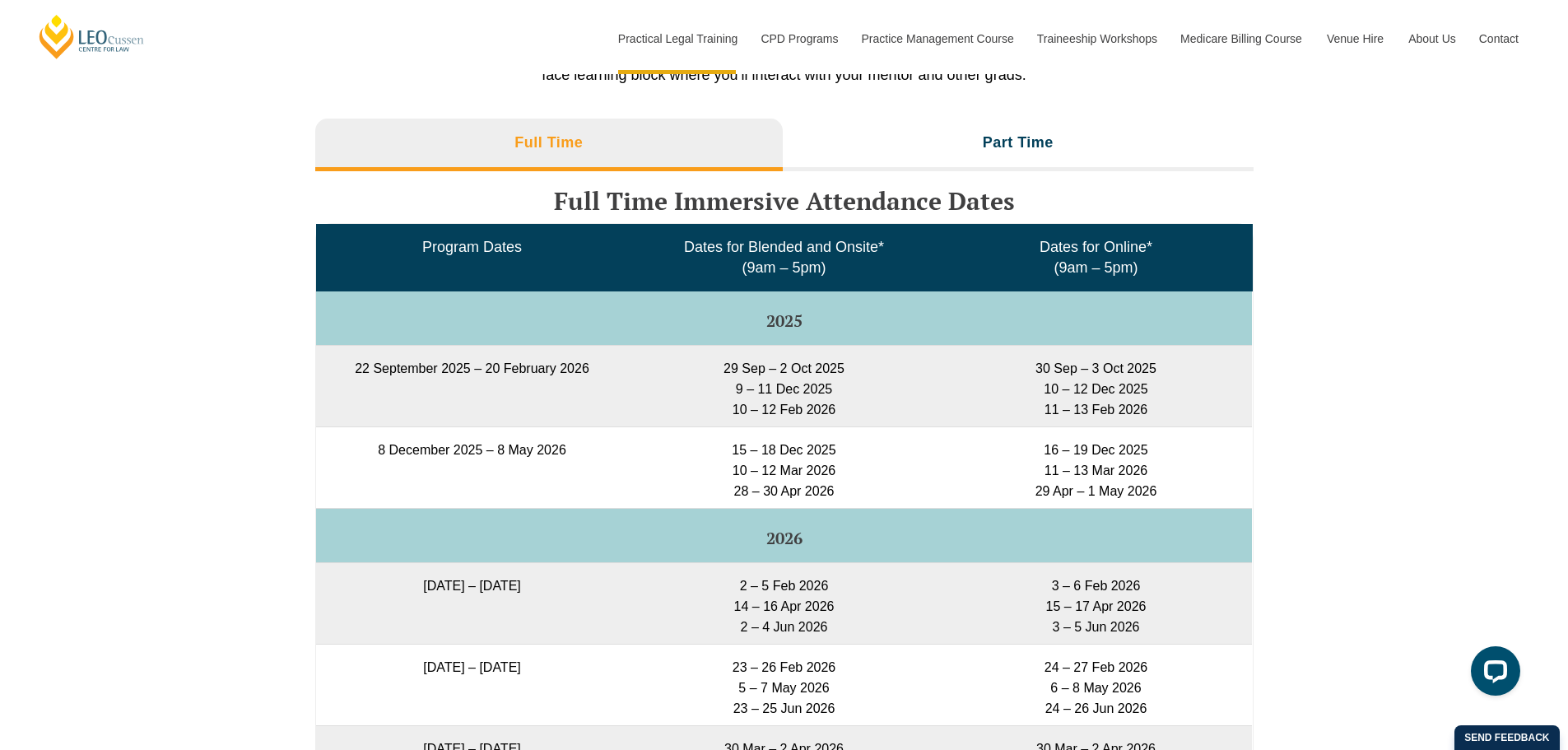 scroll, scrollTop: 2196, scrollLeft: 0, axis: vertical 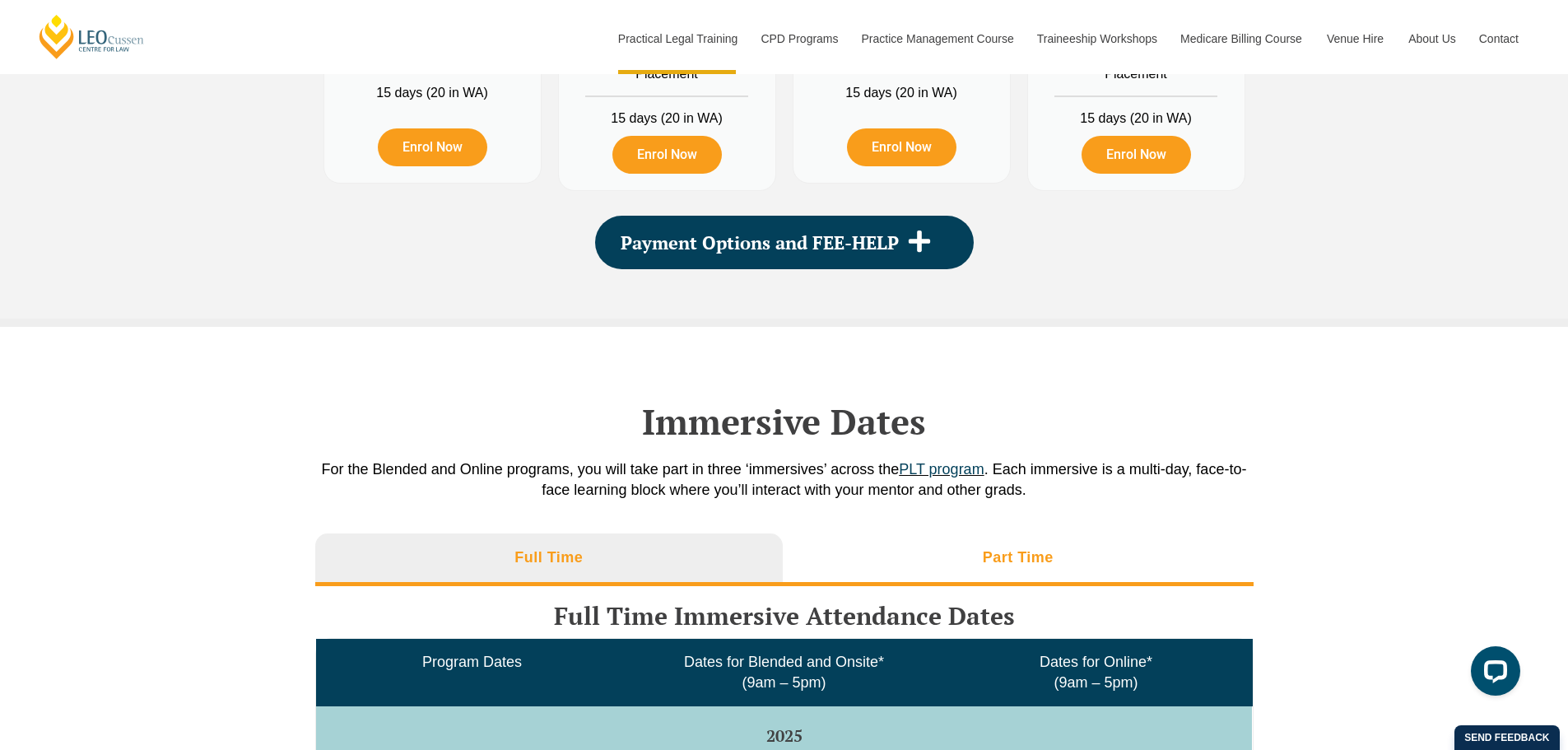 click on "Part Time" at bounding box center (1018, 560) 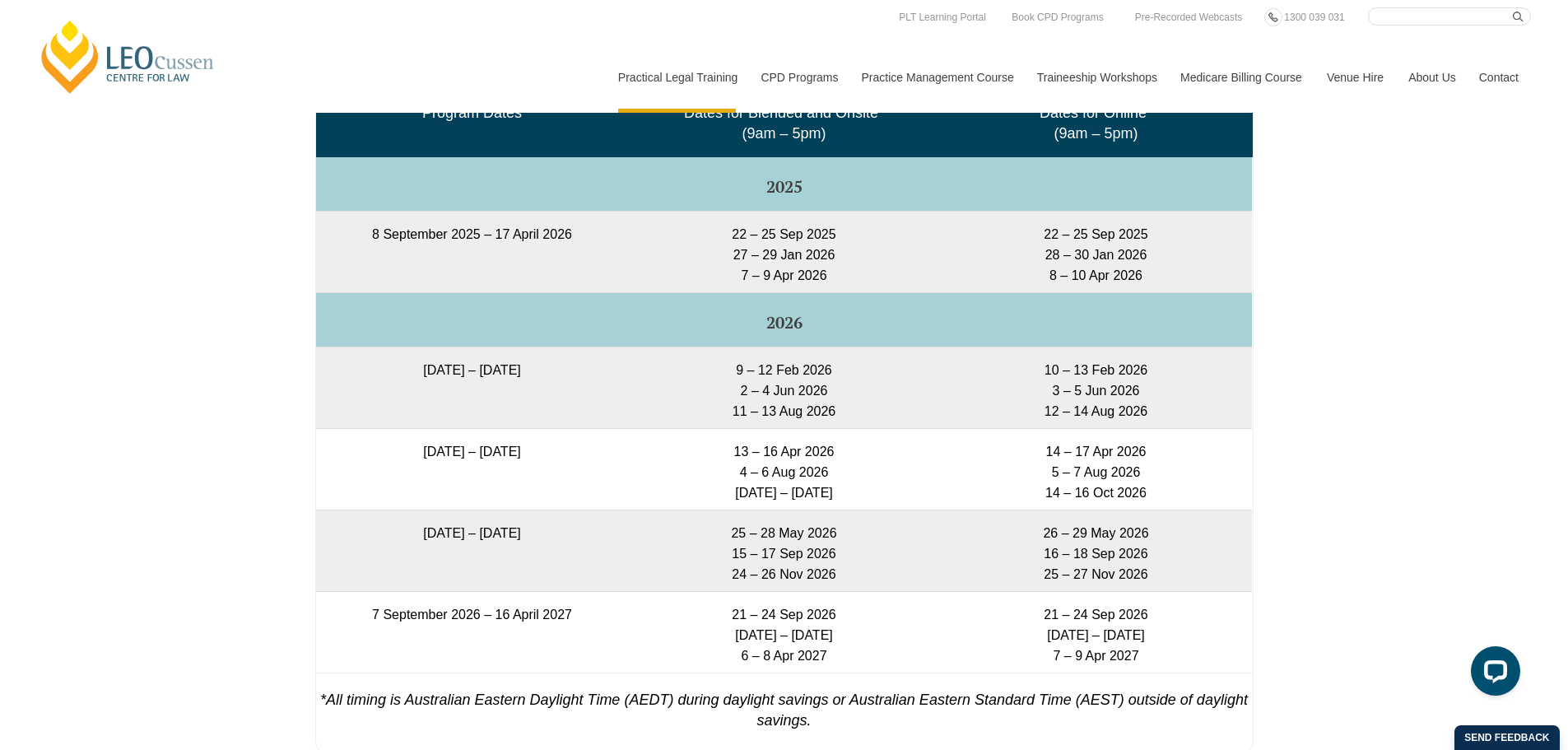 scroll, scrollTop: 2196, scrollLeft: 0, axis: vertical 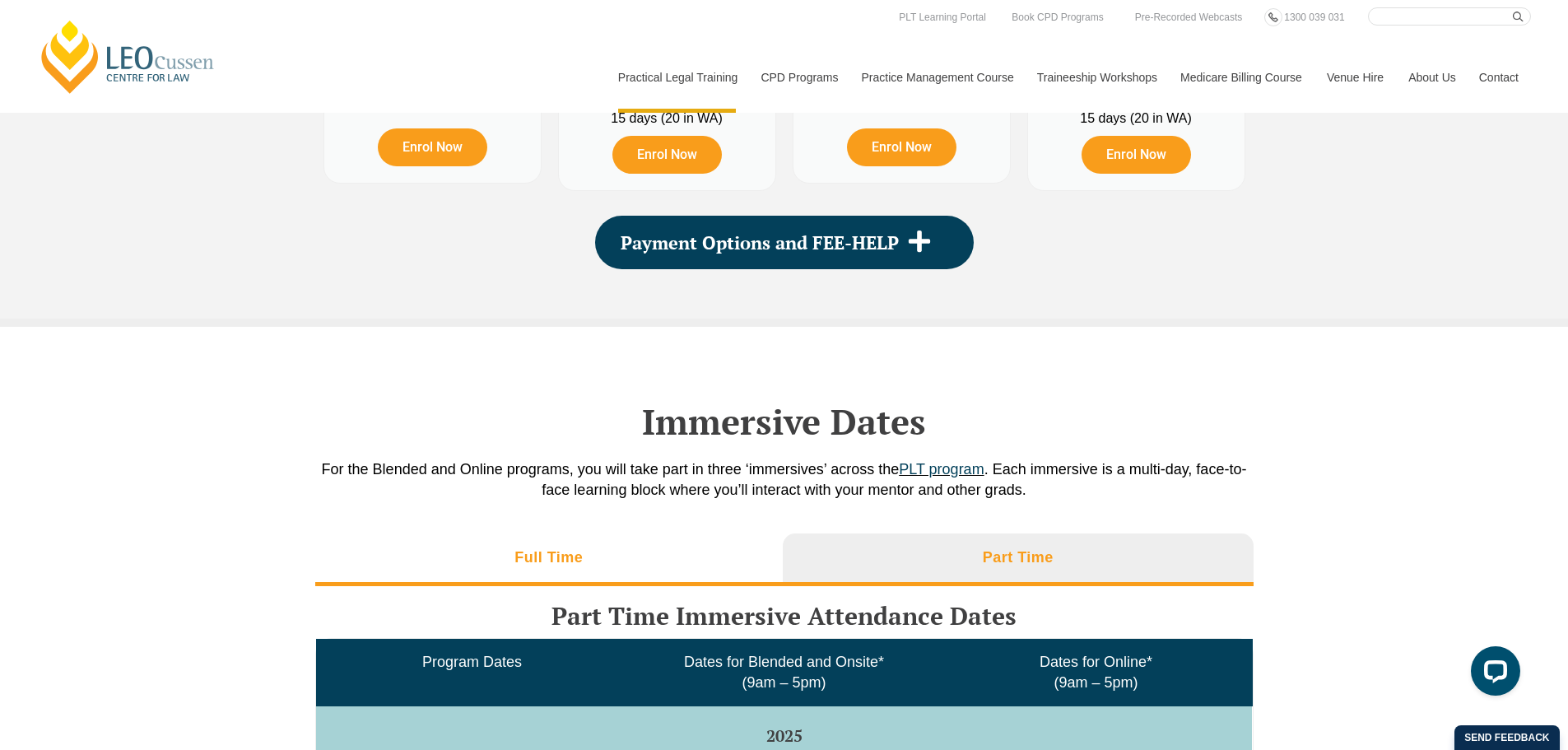 click on "Full Time" at bounding box center (549, 560) 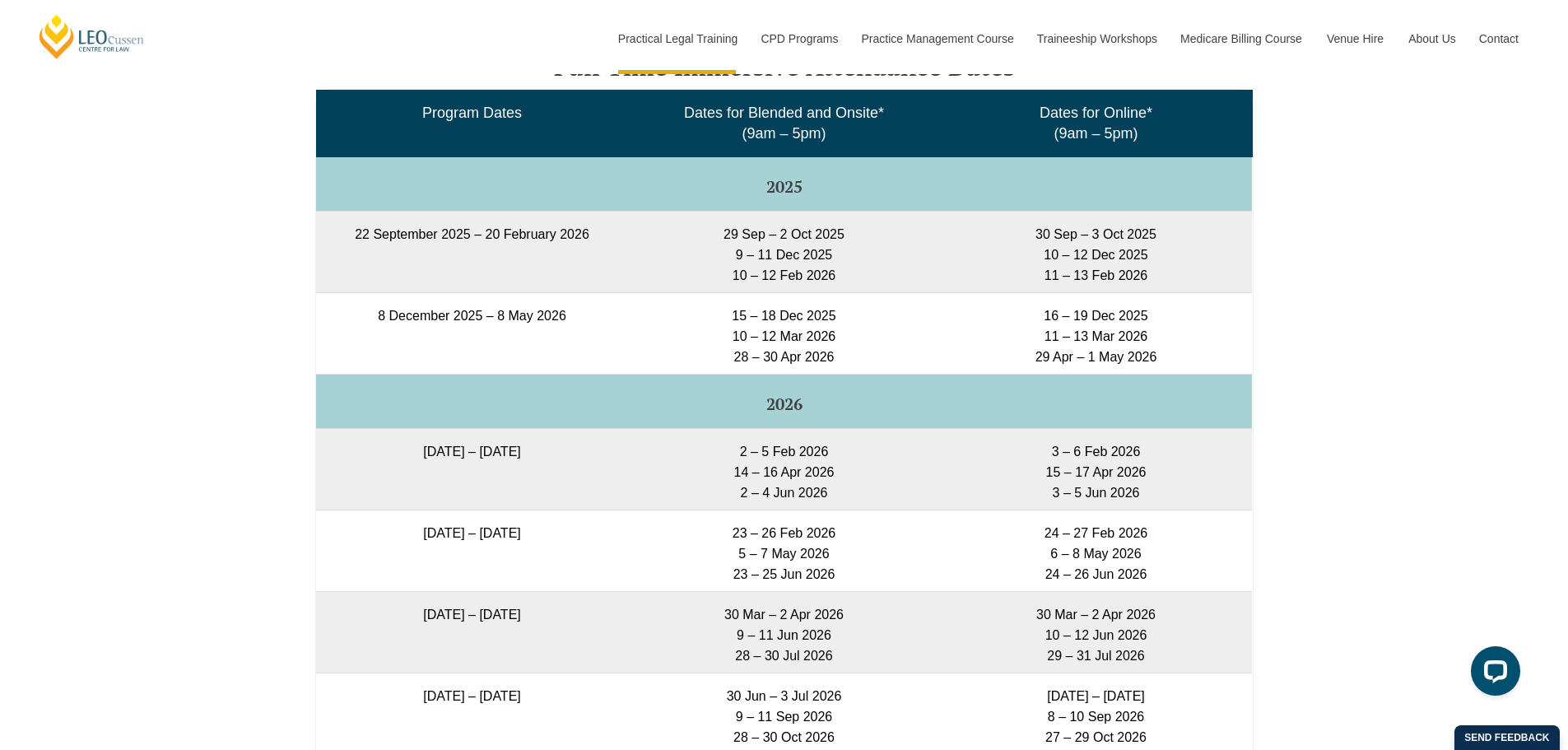 scroll, scrollTop: 3019, scrollLeft: 0, axis: vertical 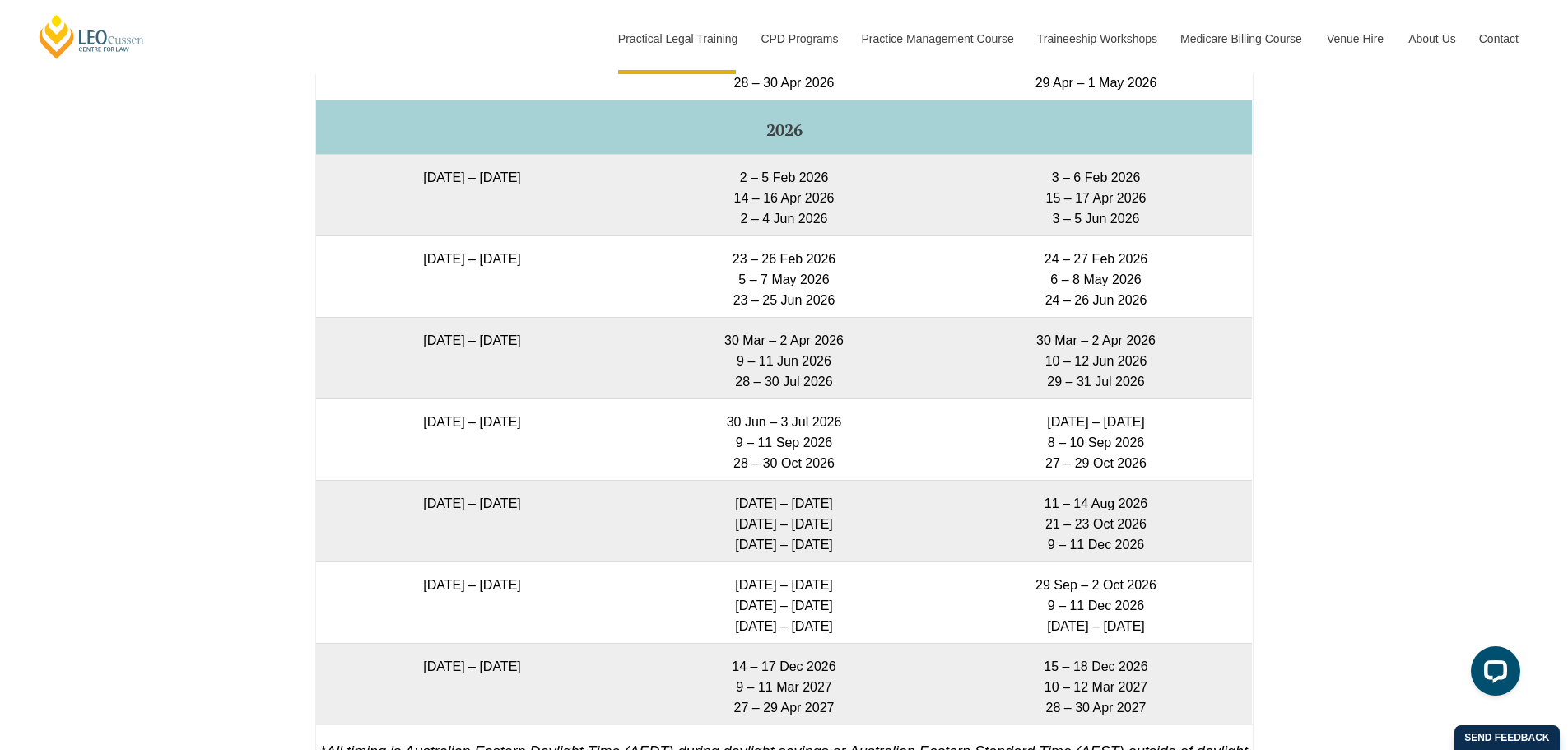 click on "22 June 2026 – 6 November 2026" at bounding box center (472, 439) 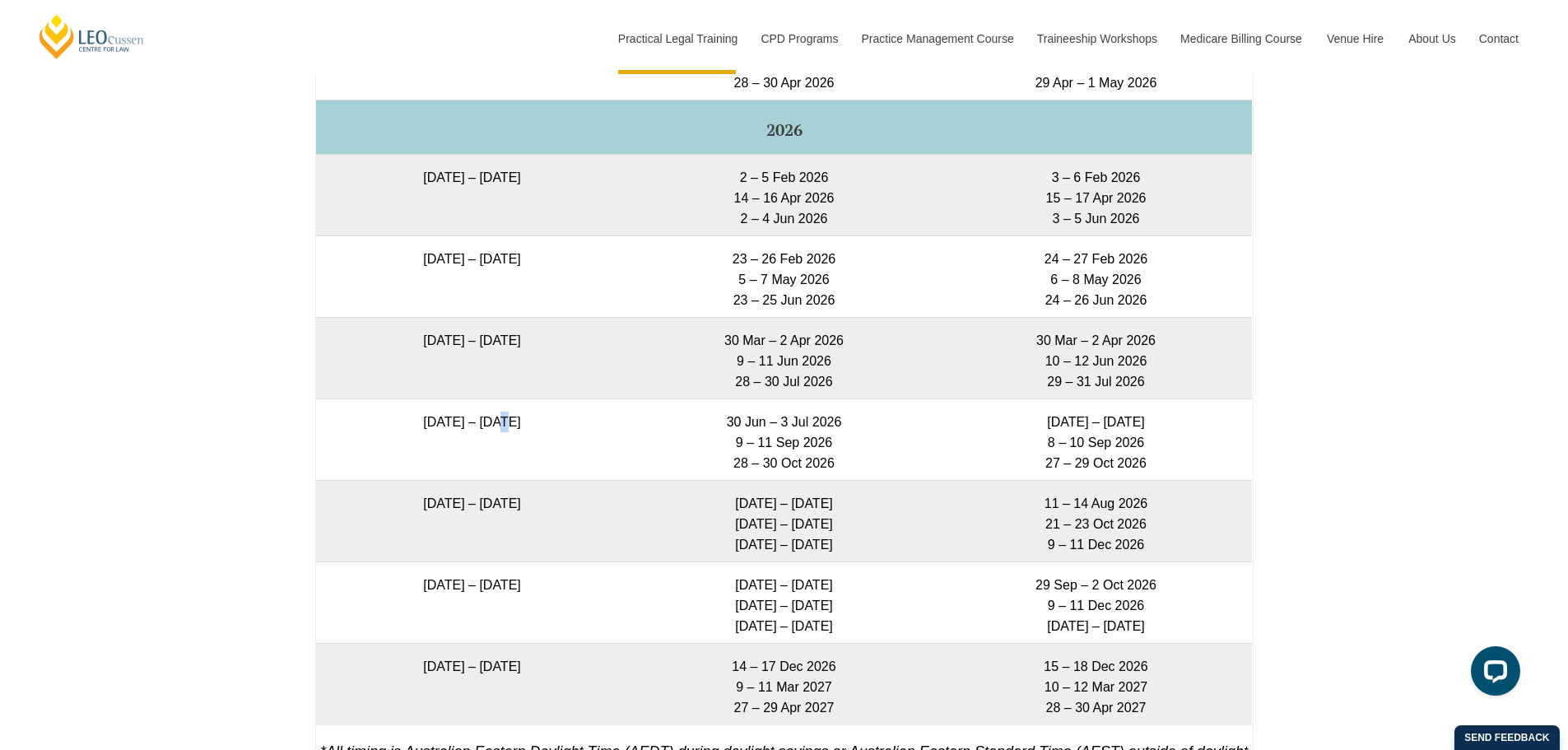 click on "22 June 2026 – 6 November 2026" at bounding box center [472, 439] 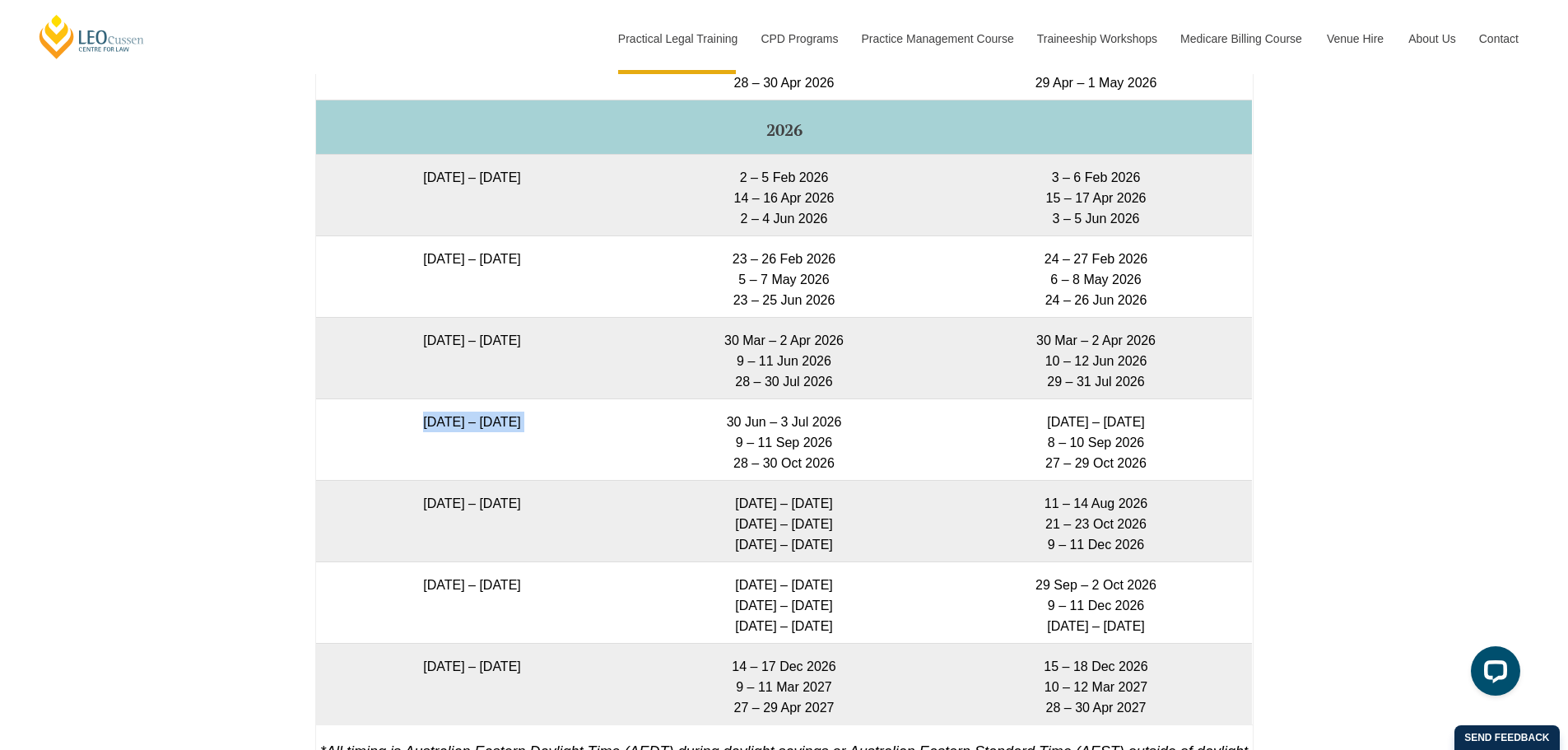 click on "22 June 2026 – 6 November 2026" at bounding box center (472, 439) 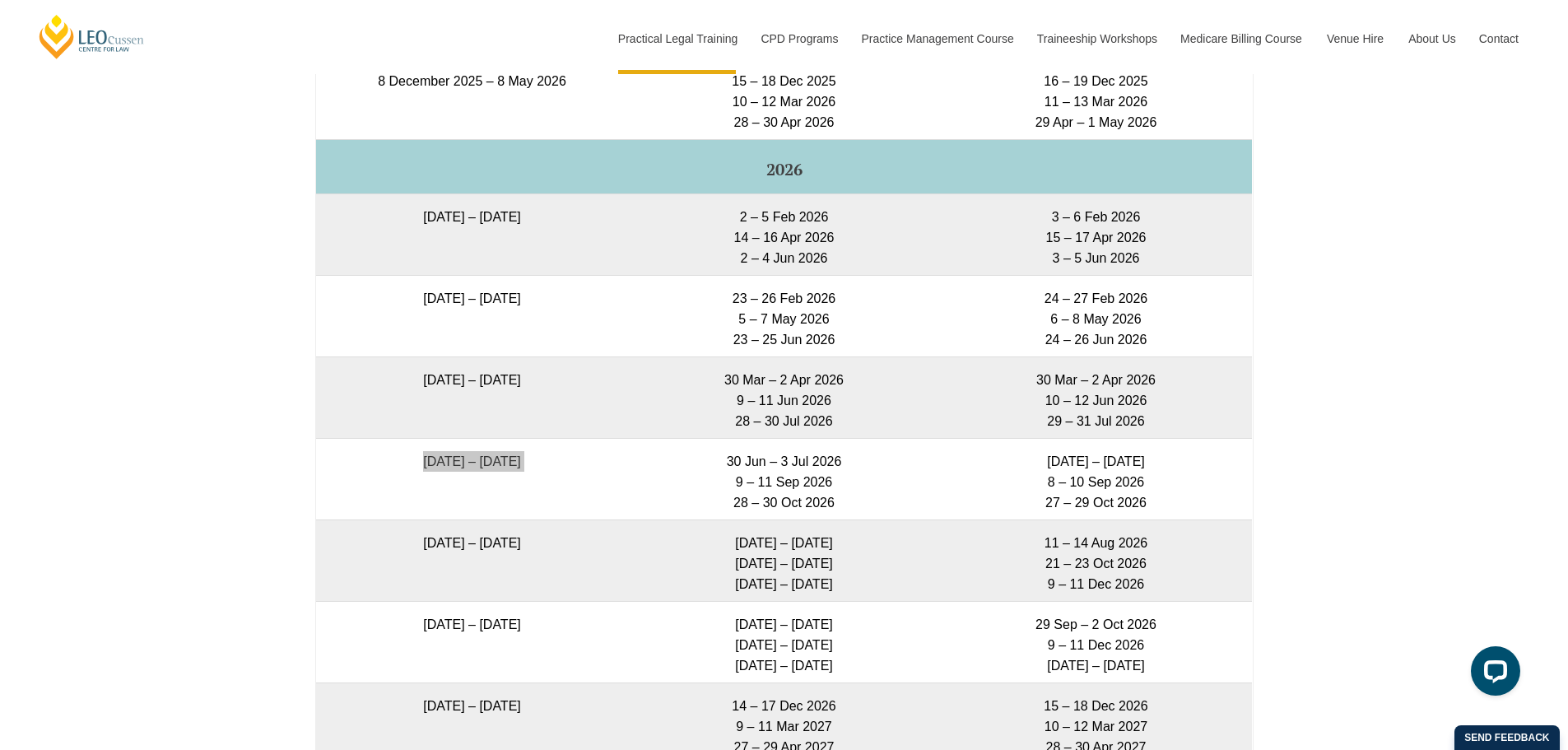 scroll, scrollTop: 3019, scrollLeft: 0, axis: vertical 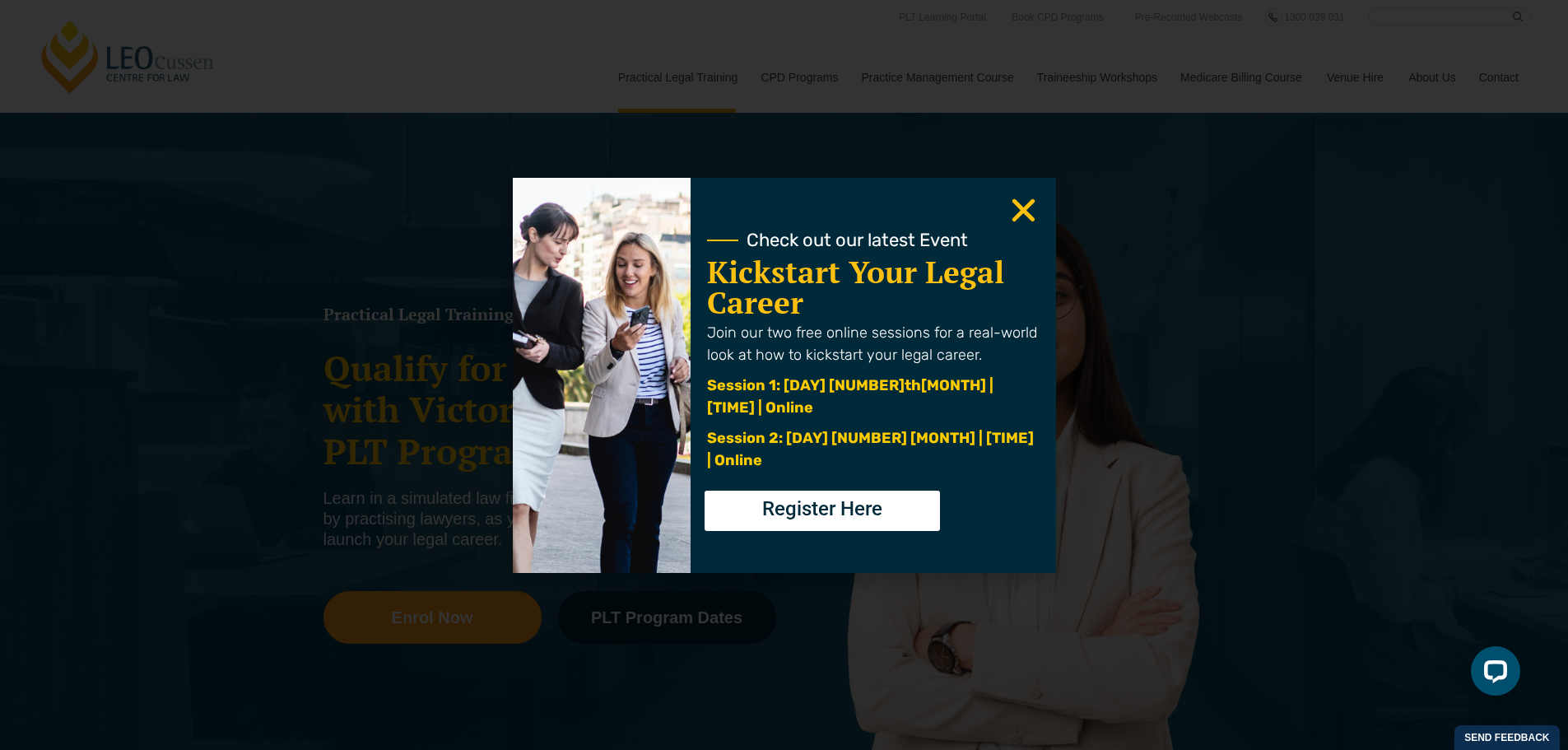 click 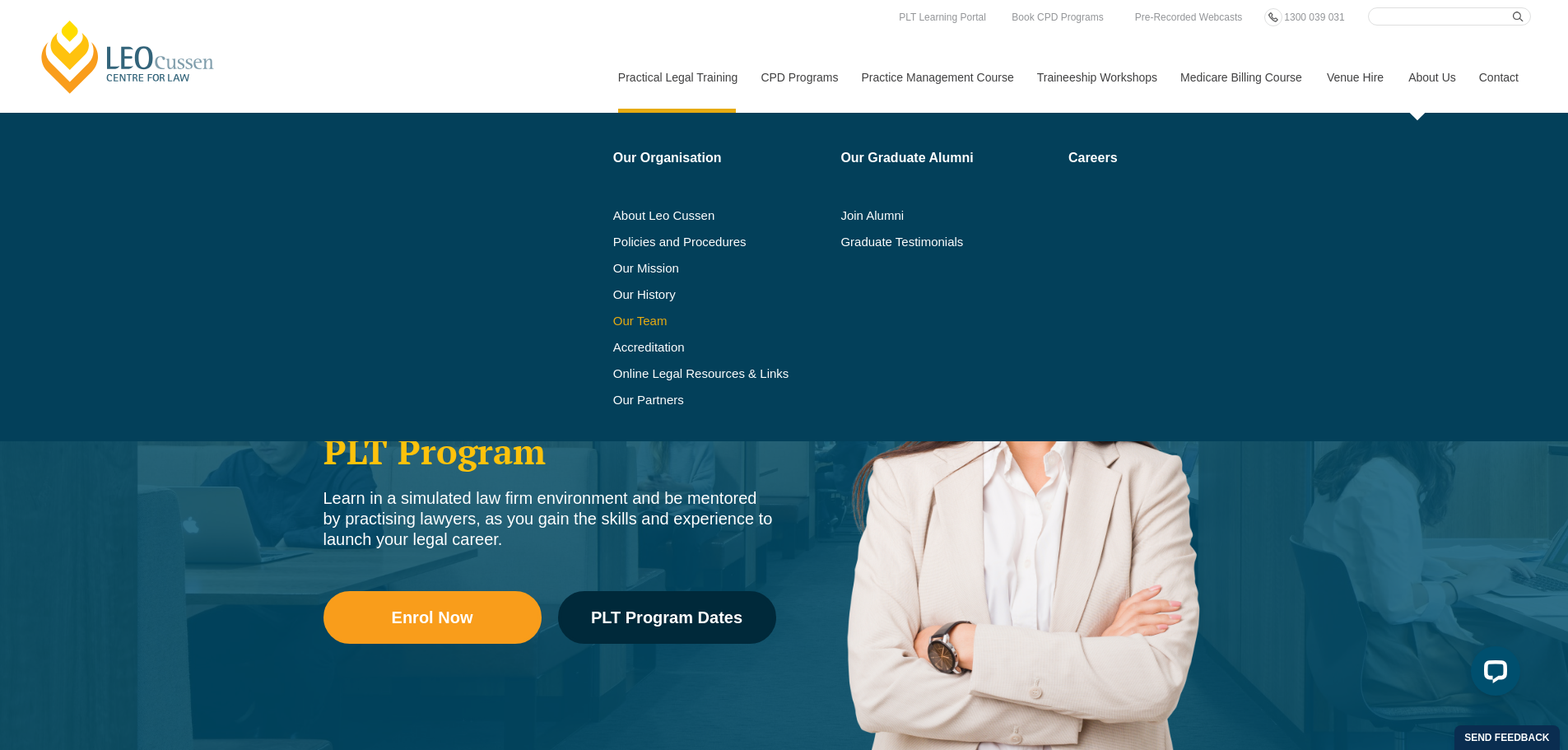 click on "Our Team" at bounding box center (721, 321) 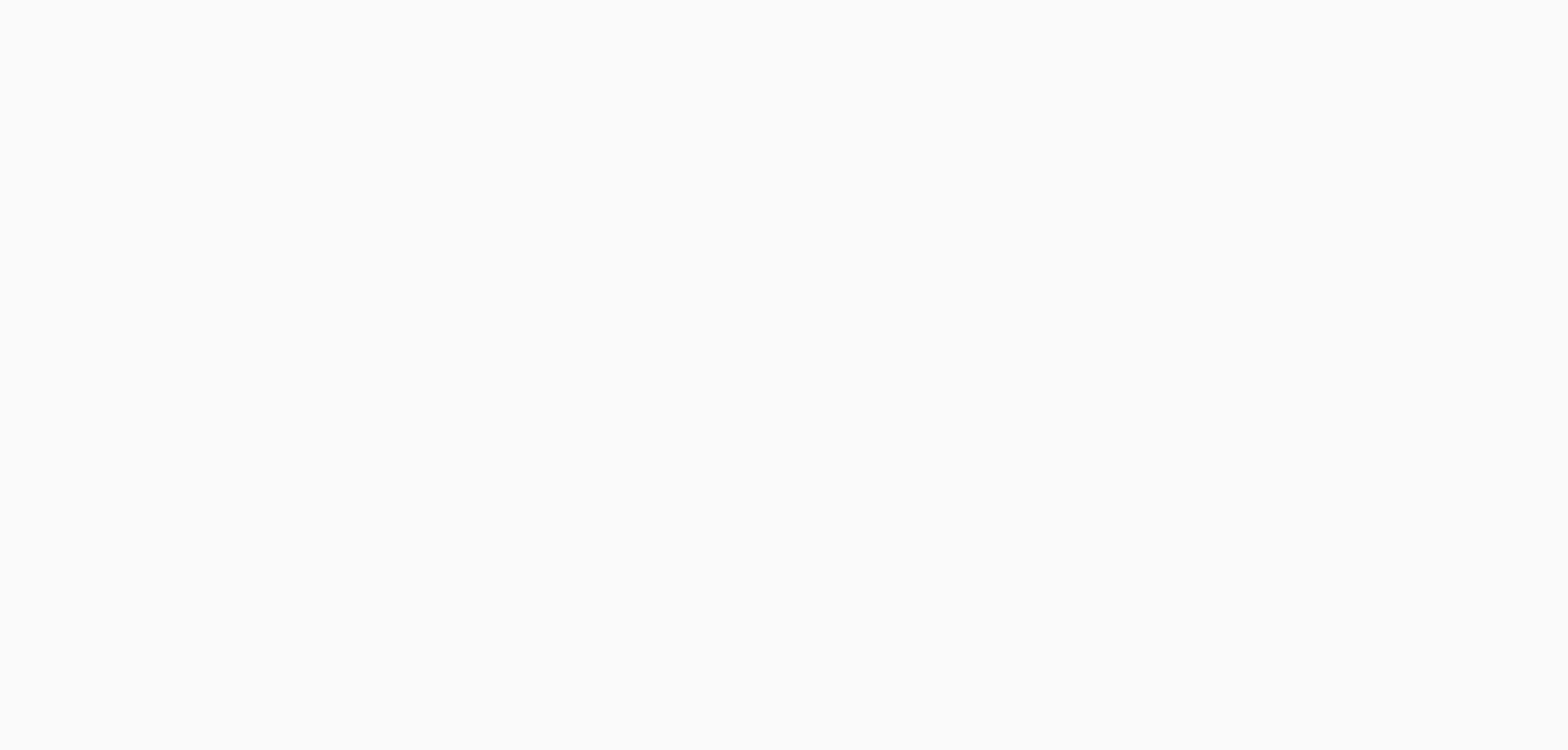 scroll, scrollTop: 0, scrollLeft: 0, axis: both 